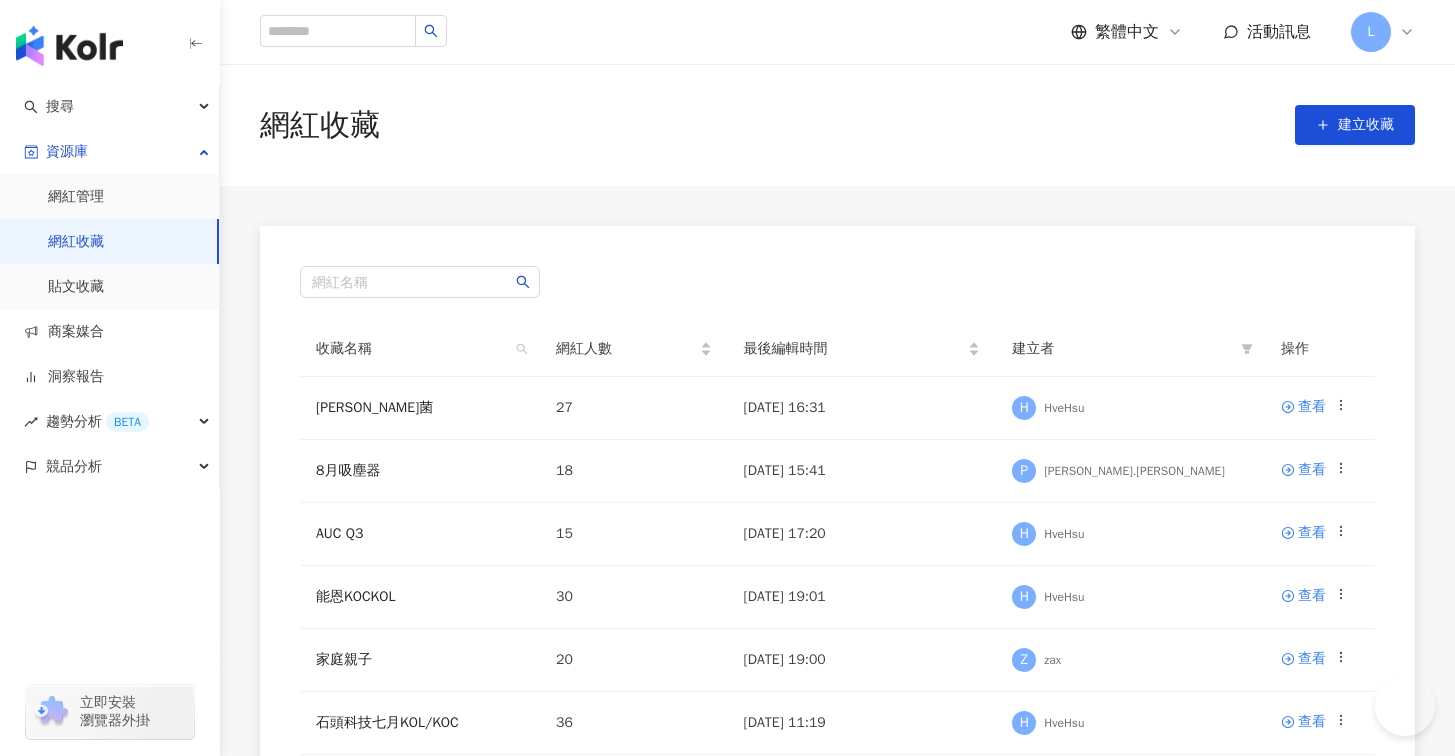 scroll, scrollTop: 0, scrollLeft: 0, axis: both 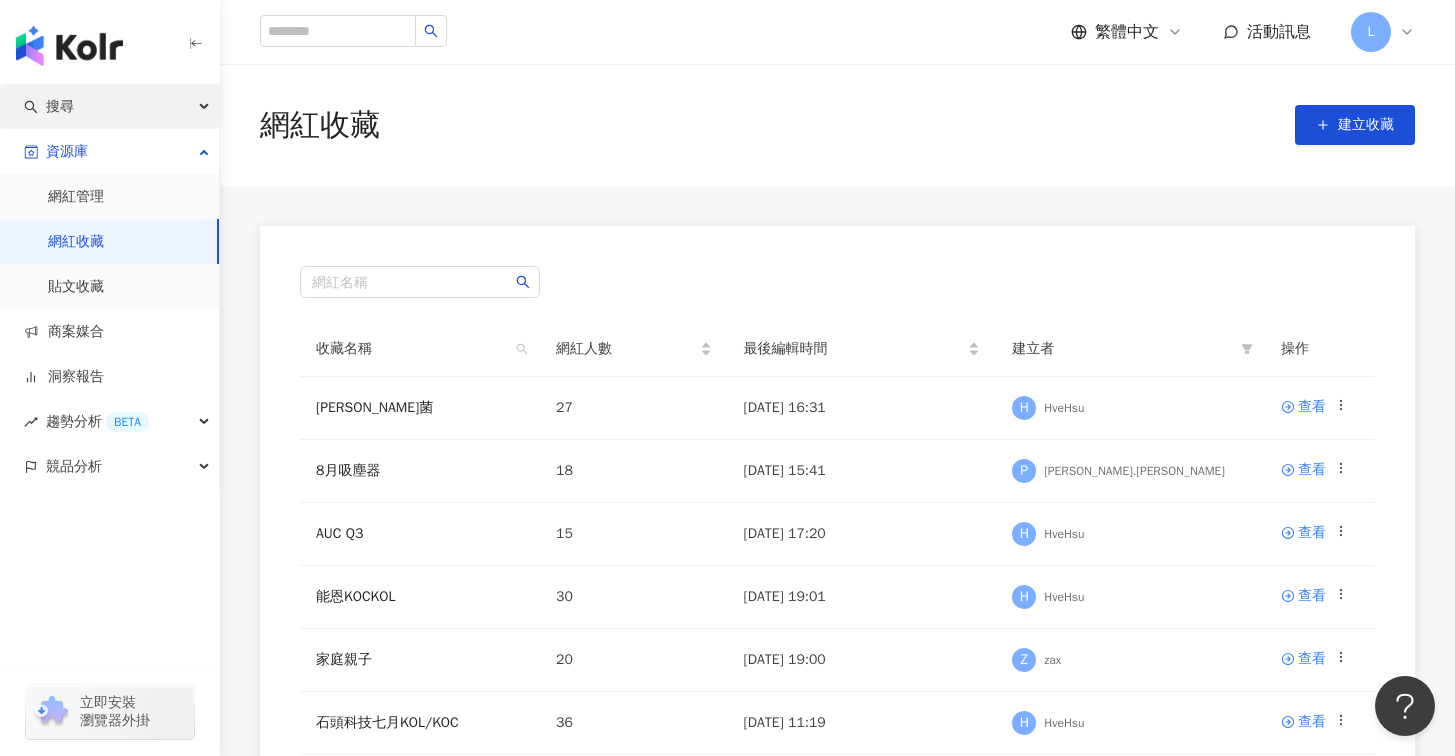 click on "搜尋" at bounding box center [109, 106] 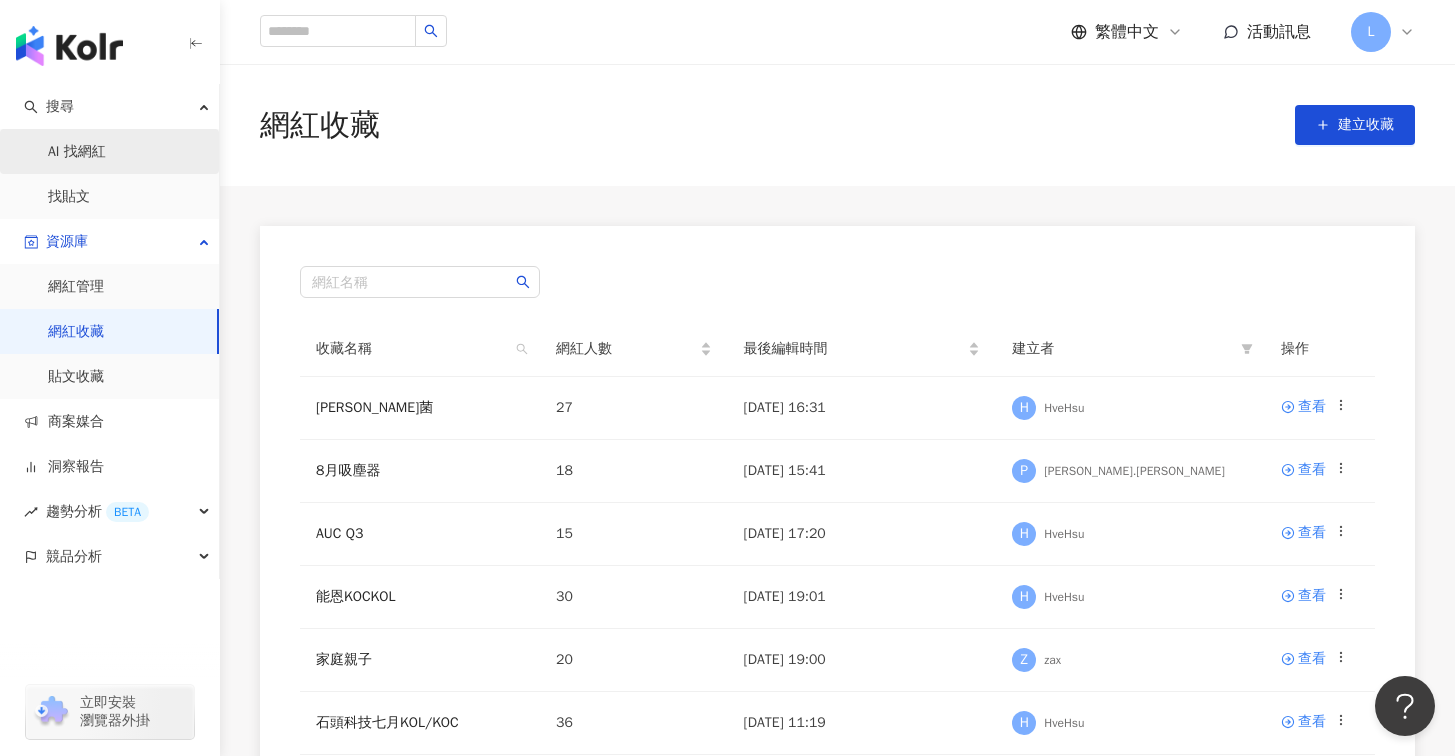 click on "AI 找網紅" at bounding box center [77, 152] 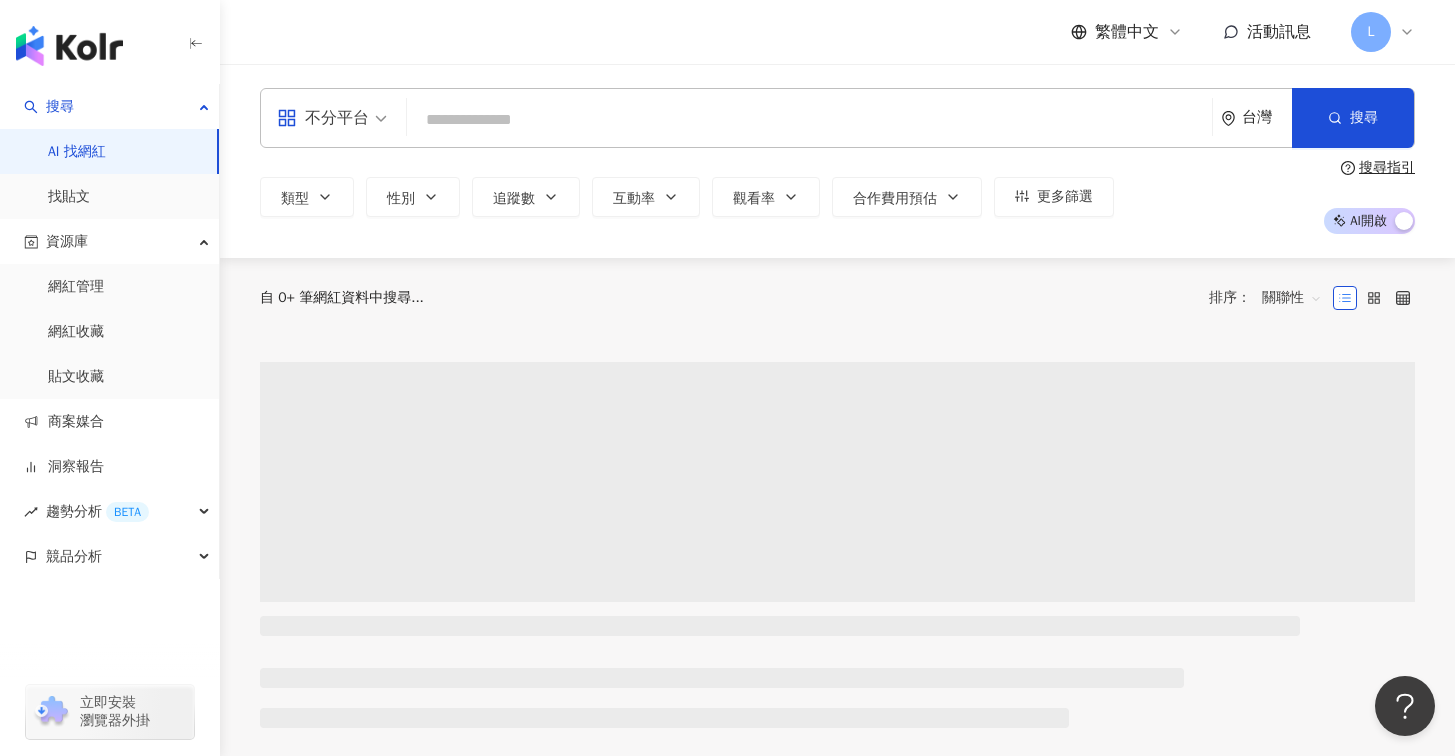 click on "不分平台" at bounding box center [323, 118] 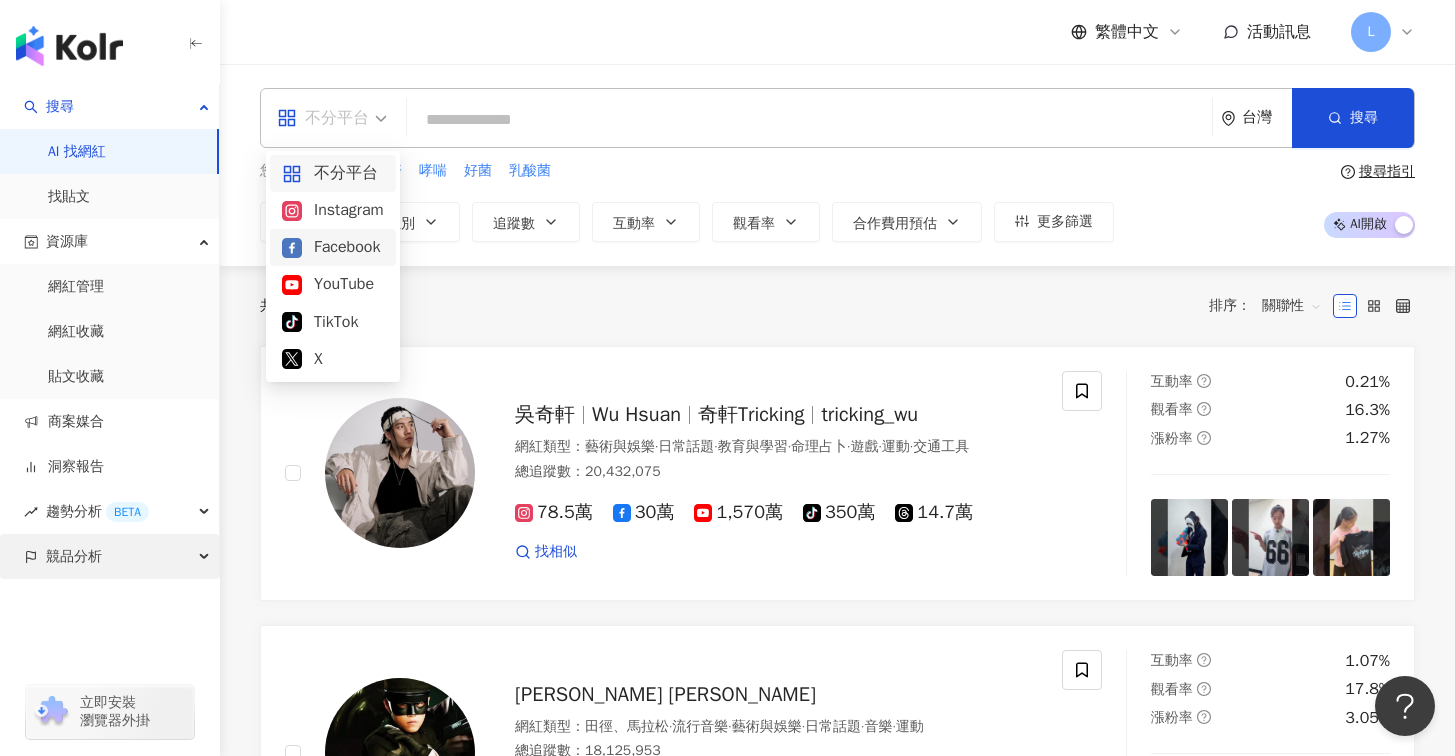 click on "競品分析" at bounding box center (109, 556) 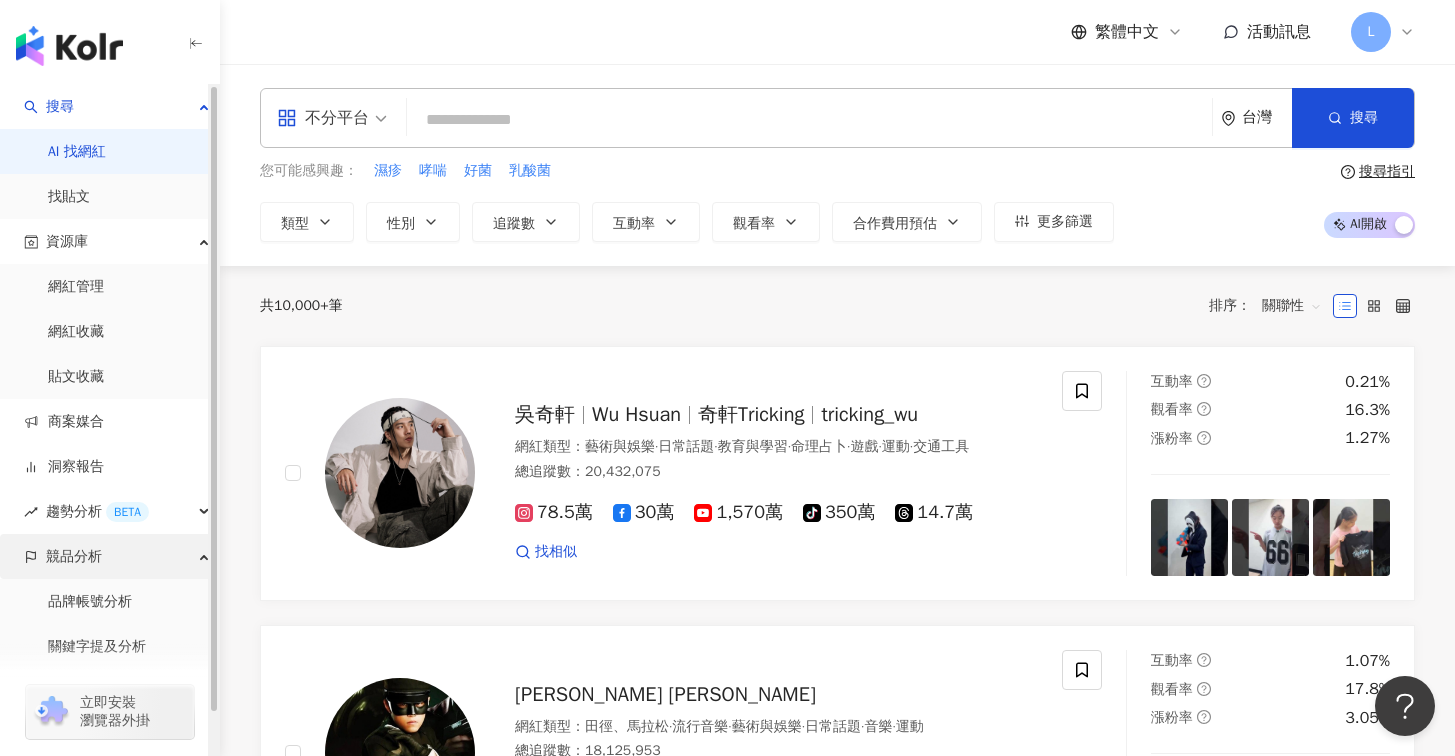 click on "競品分析" at bounding box center (109, 556) 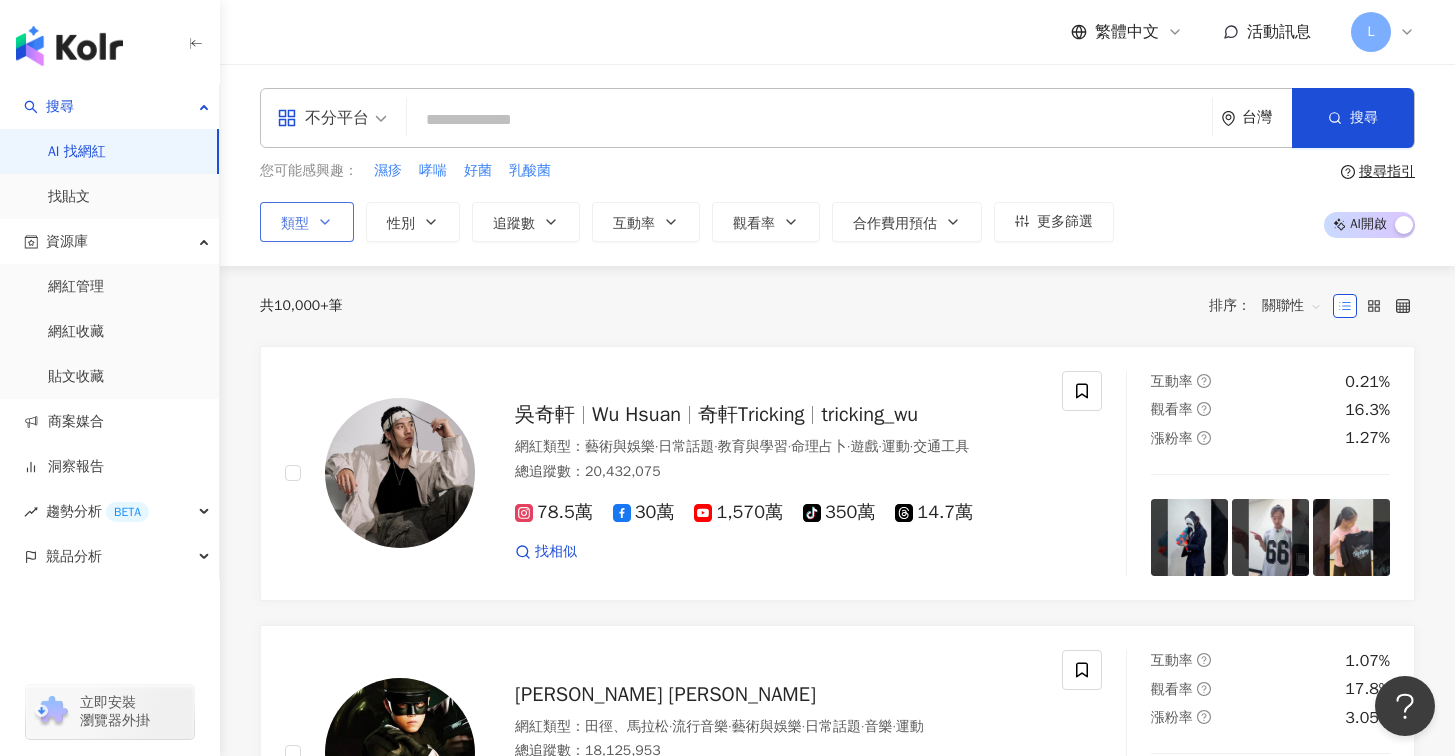 click 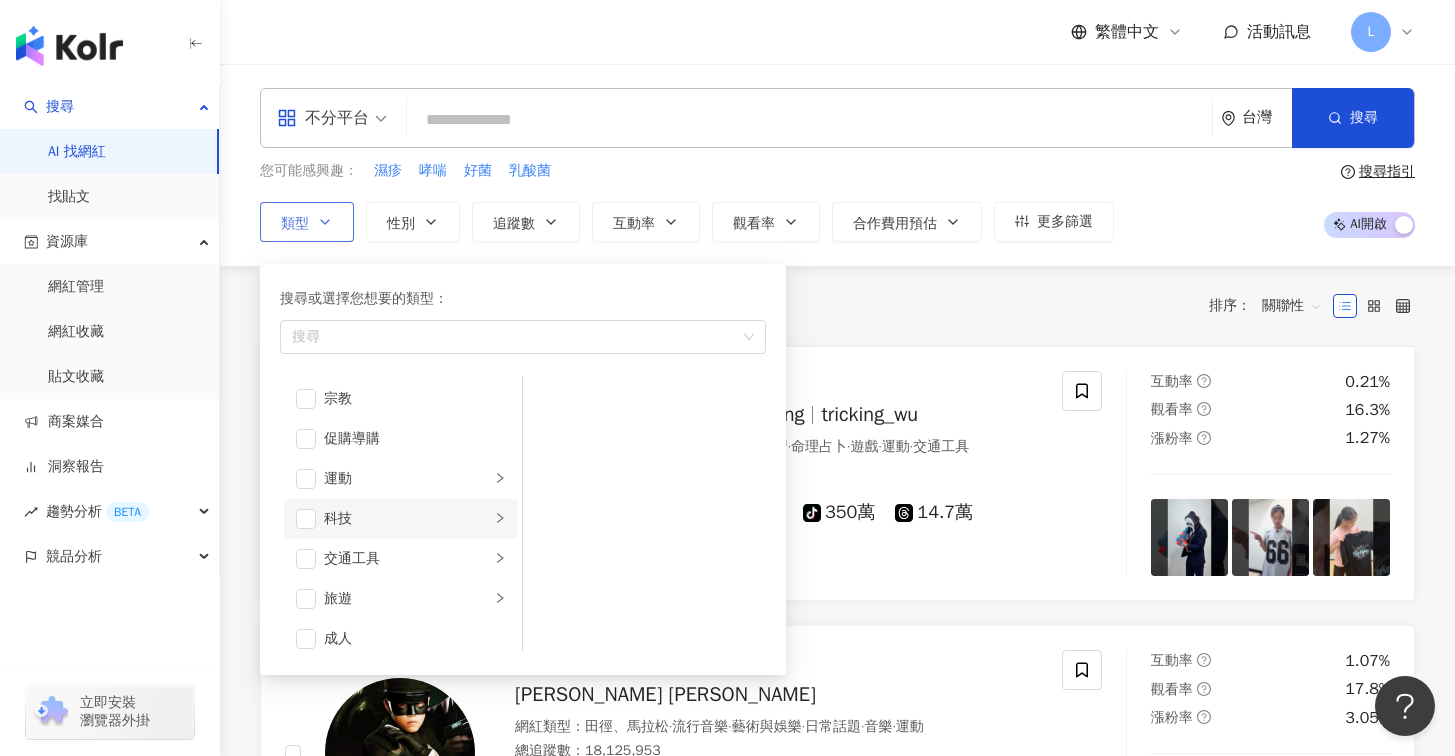 scroll, scrollTop: 693, scrollLeft: 0, axis: vertical 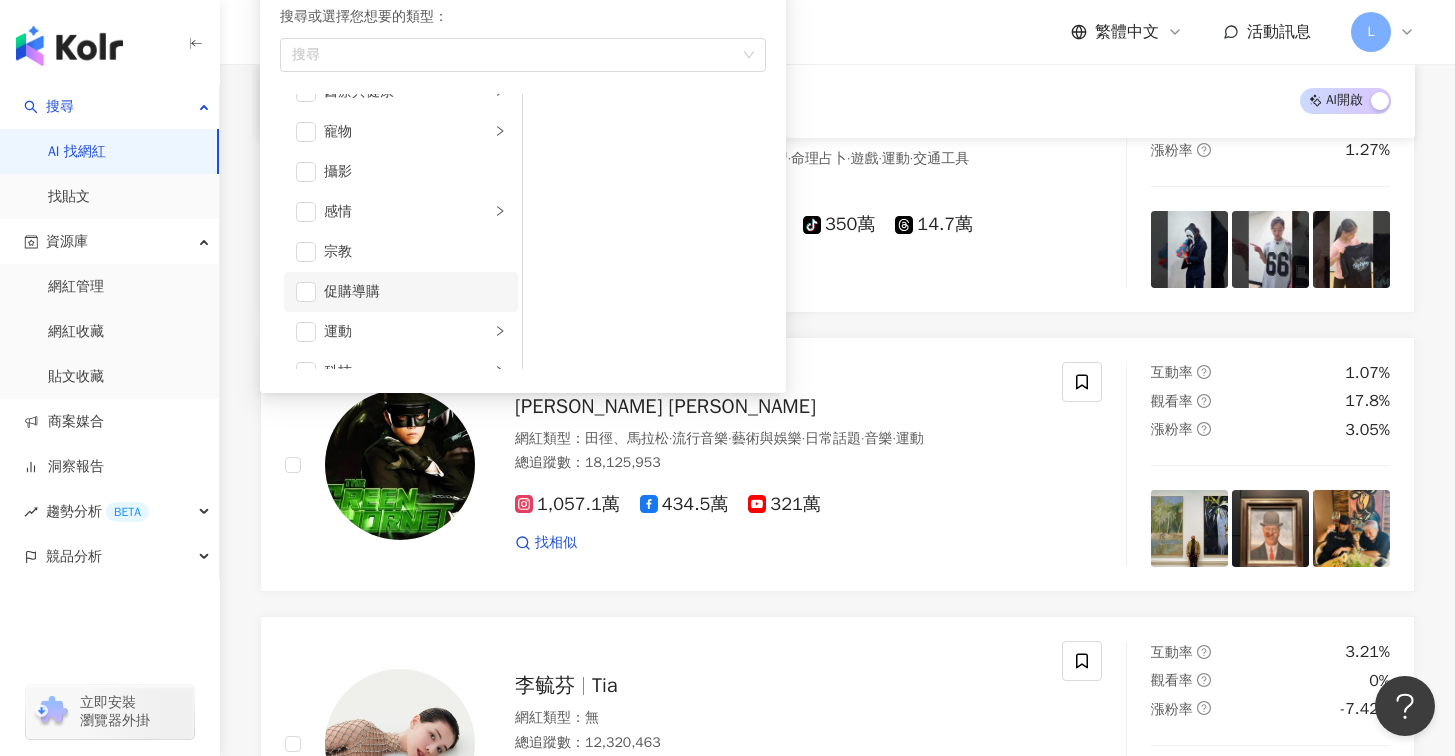 click on "促購導購" at bounding box center (415, 292) 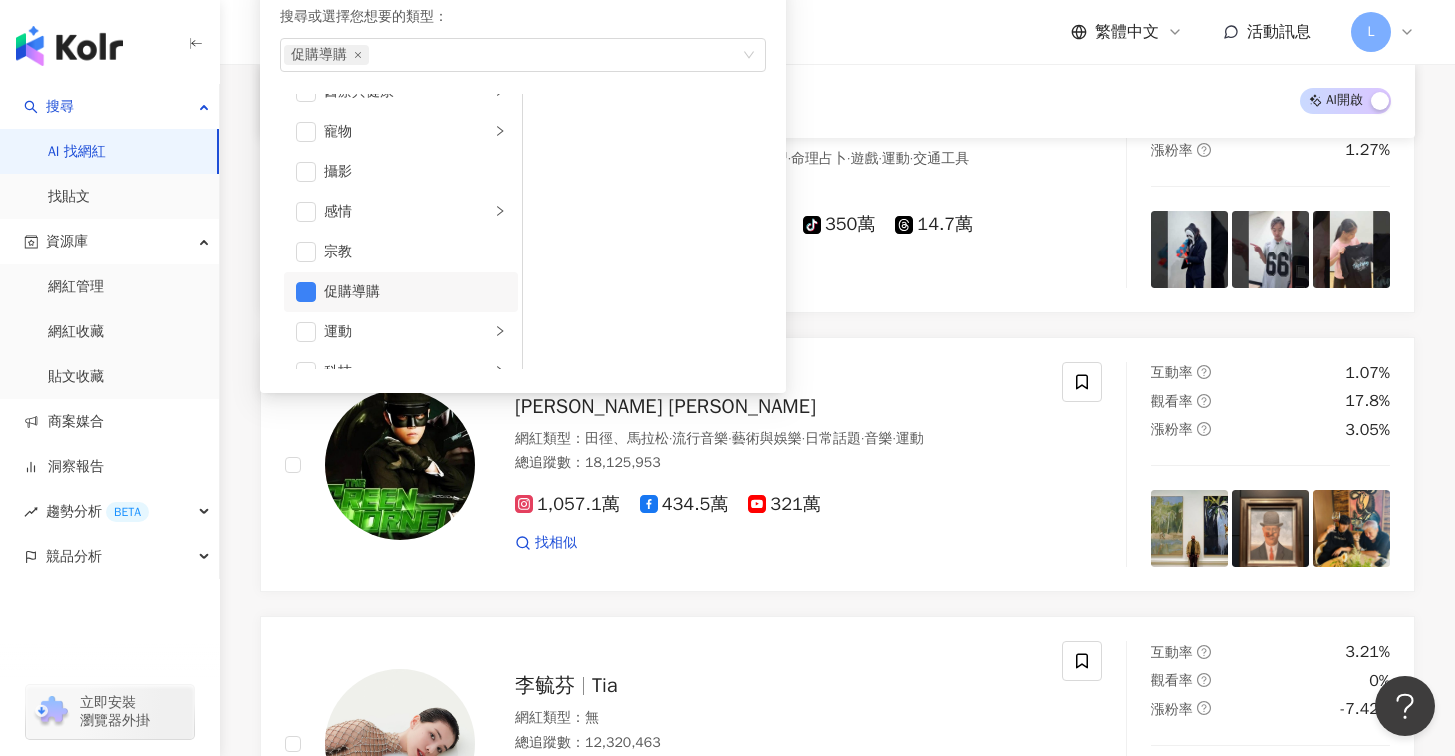 click on "促購導購" at bounding box center [415, 292] 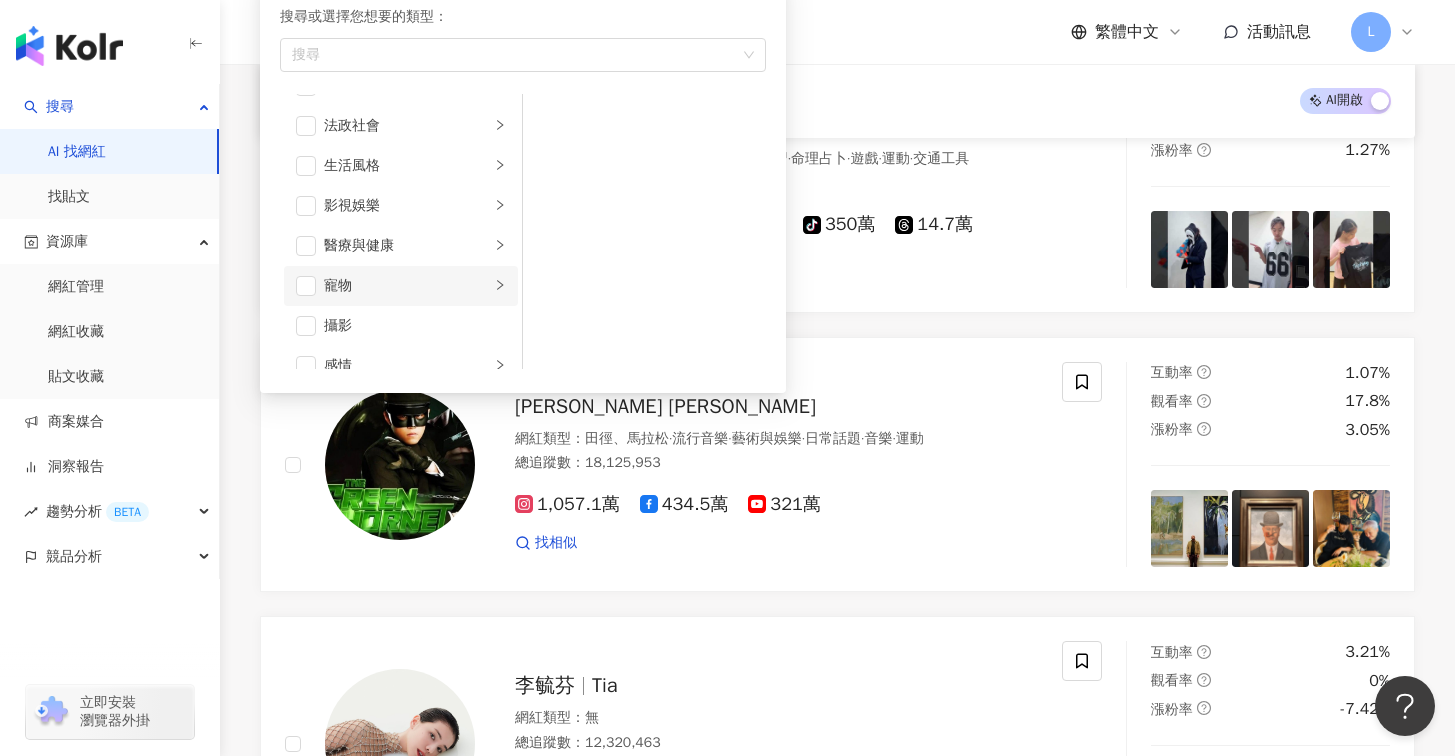 scroll, scrollTop: 388, scrollLeft: 0, axis: vertical 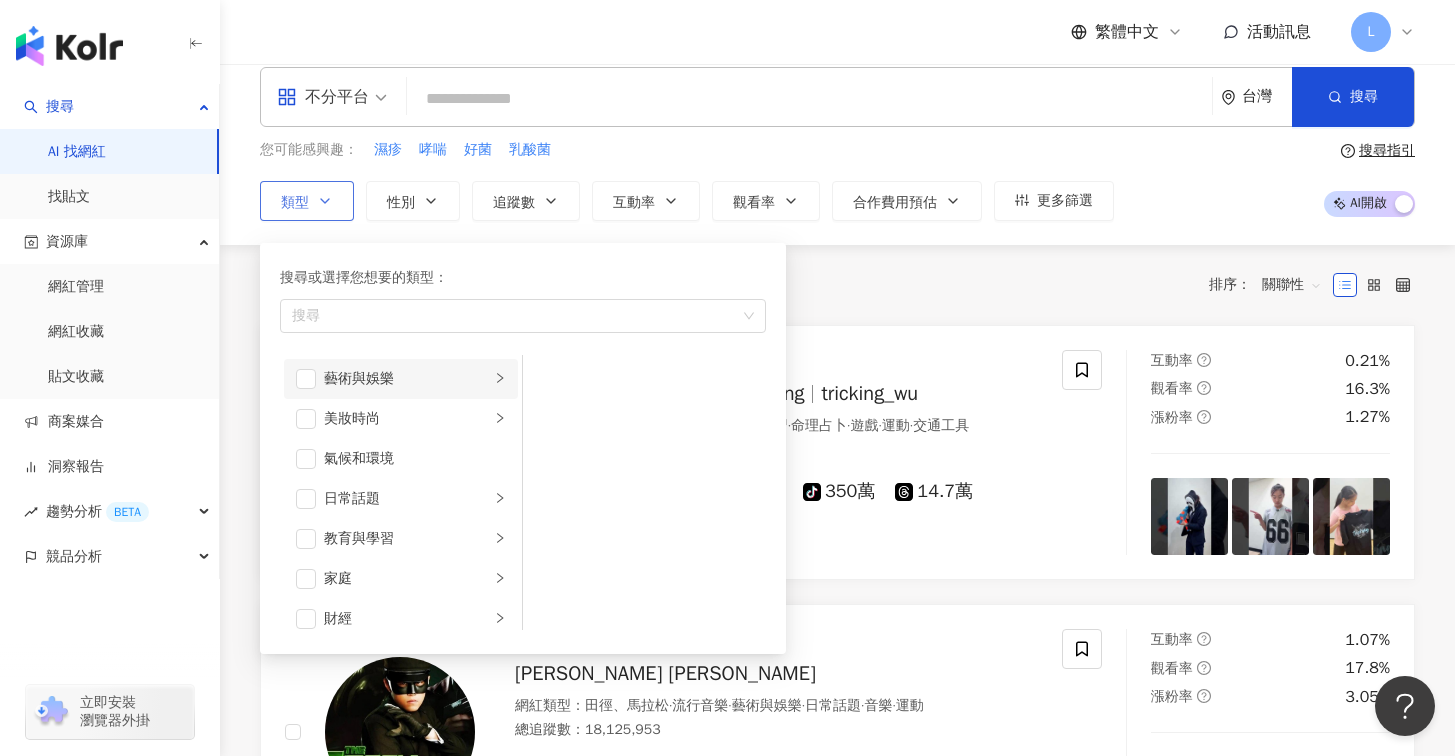 click on "藝術與娛樂" at bounding box center [401, 379] 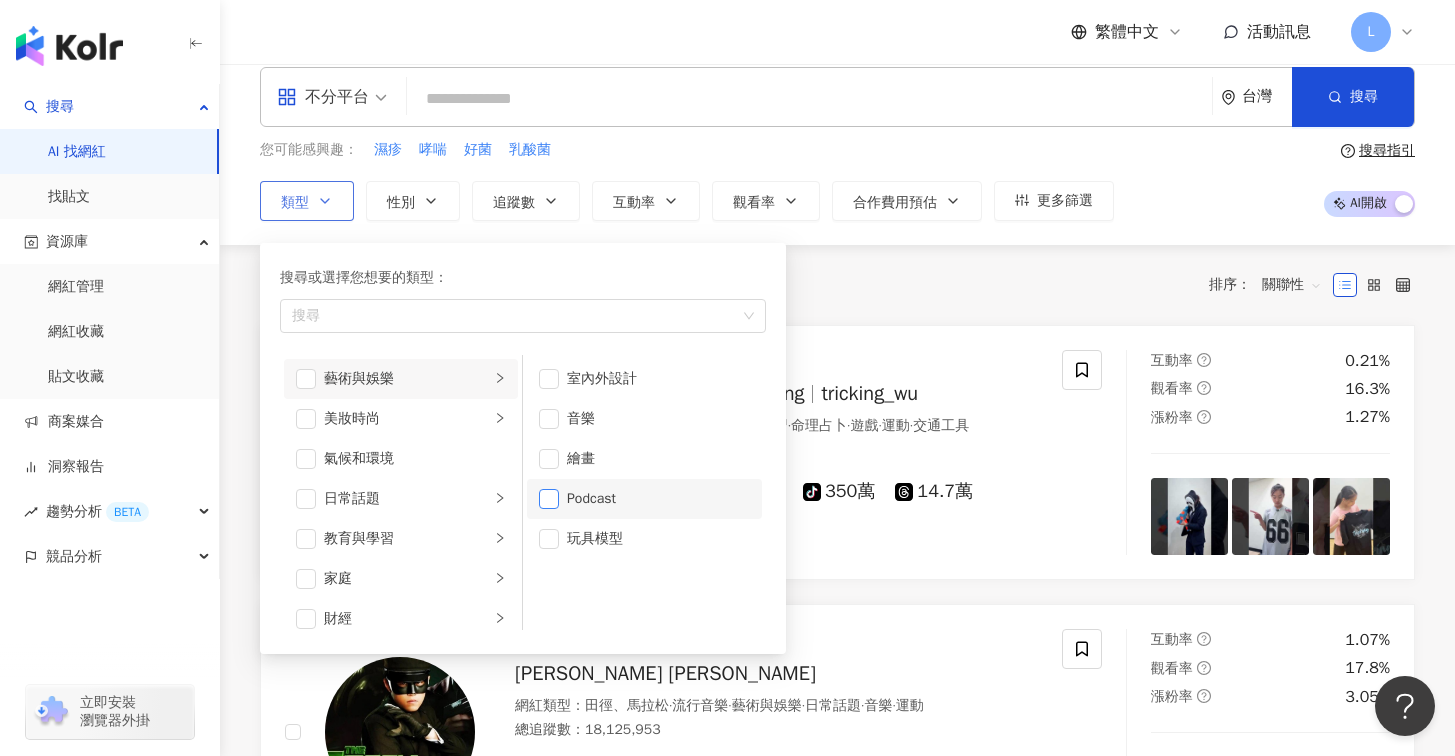 click at bounding box center (549, 499) 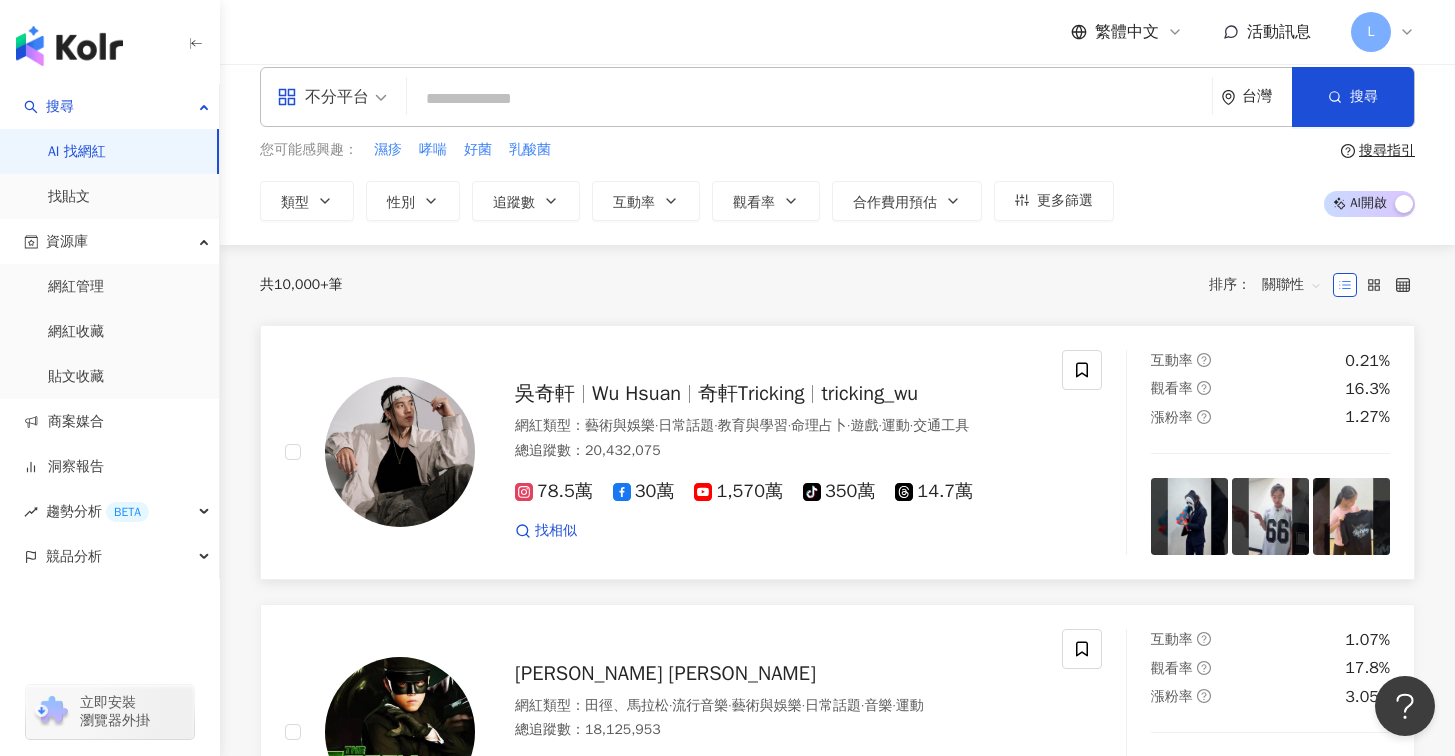 click on "吳奇軒 Wu Hsuan 奇軒Tricking tricking_wu 網紅類型 ： 藝術與娛樂  ·  日常話題  ·  教育與學習  ·  命理占卜  ·  遊戲  ·  運動  ·  交通工具 總追蹤數 ： 20,432,075 78.5萬 30萬 1,570萬 tiktok-icon 350萬 14.7萬 找相似" at bounding box center [673, 452] 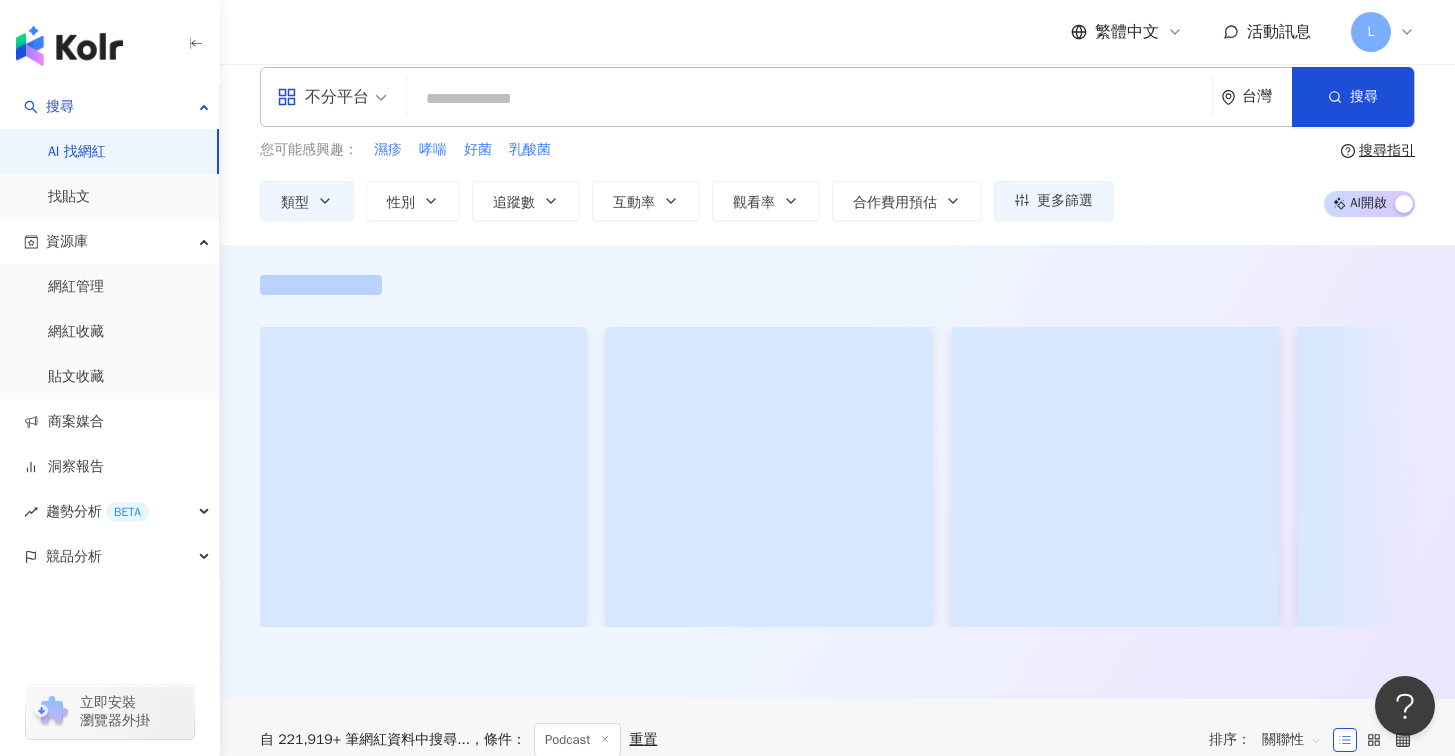 scroll, scrollTop: 0, scrollLeft: 0, axis: both 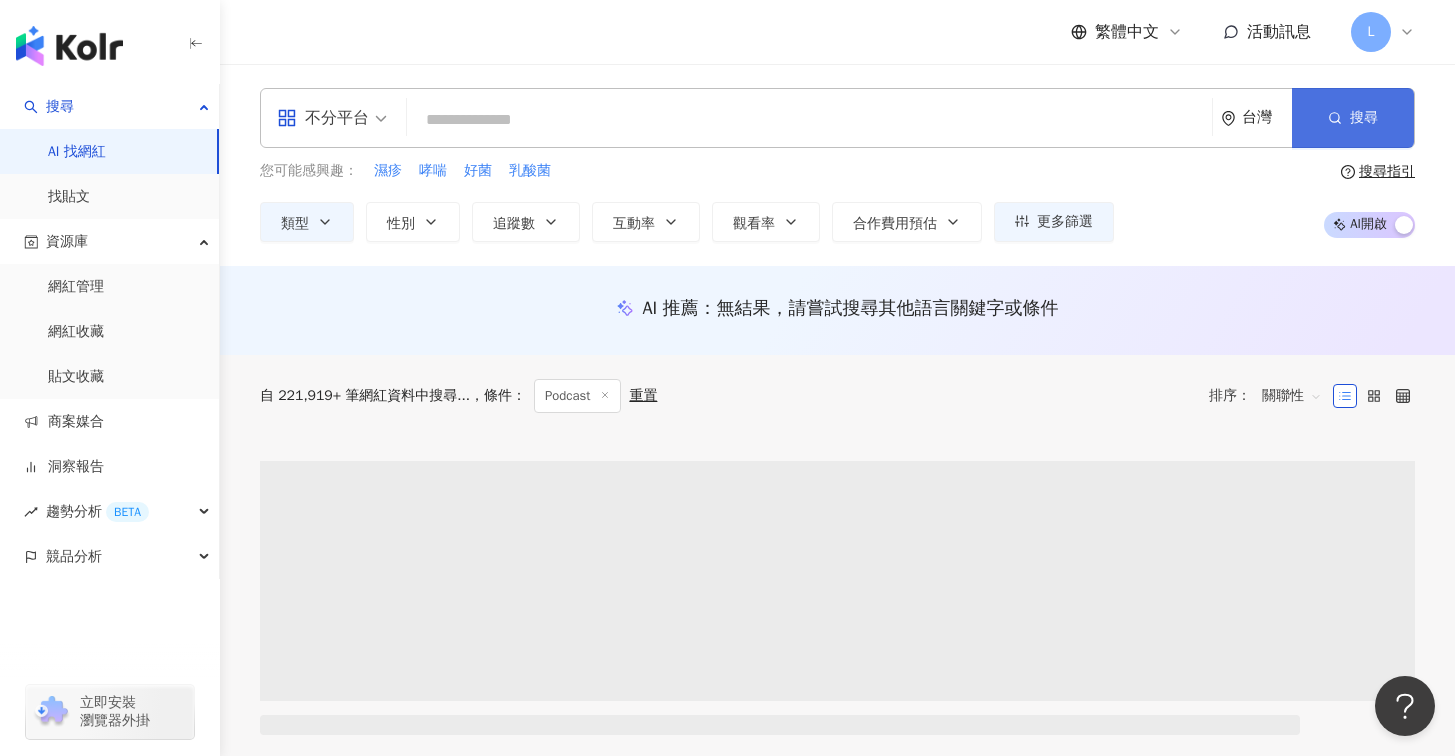 click on "搜尋" at bounding box center (1353, 118) 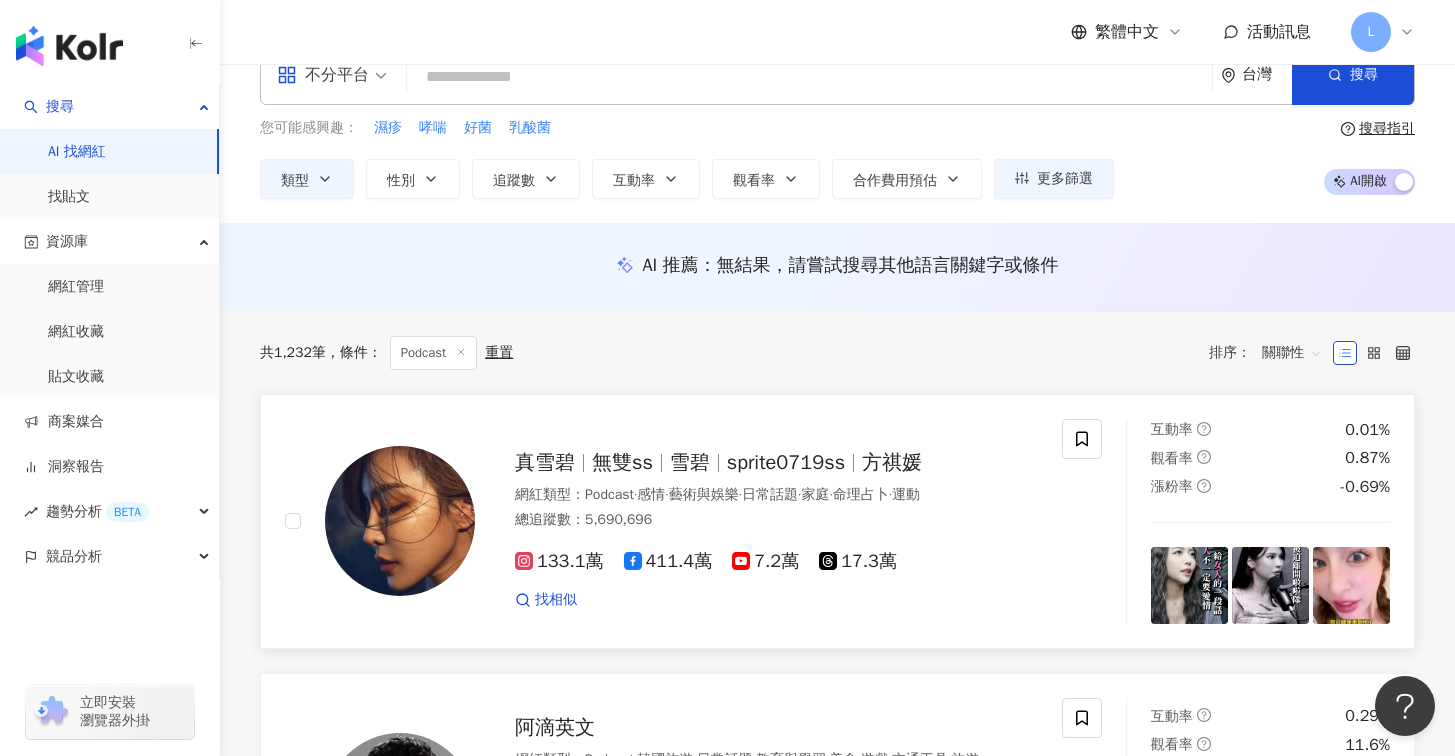scroll, scrollTop: 62, scrollLeft: 0, axis: vertical 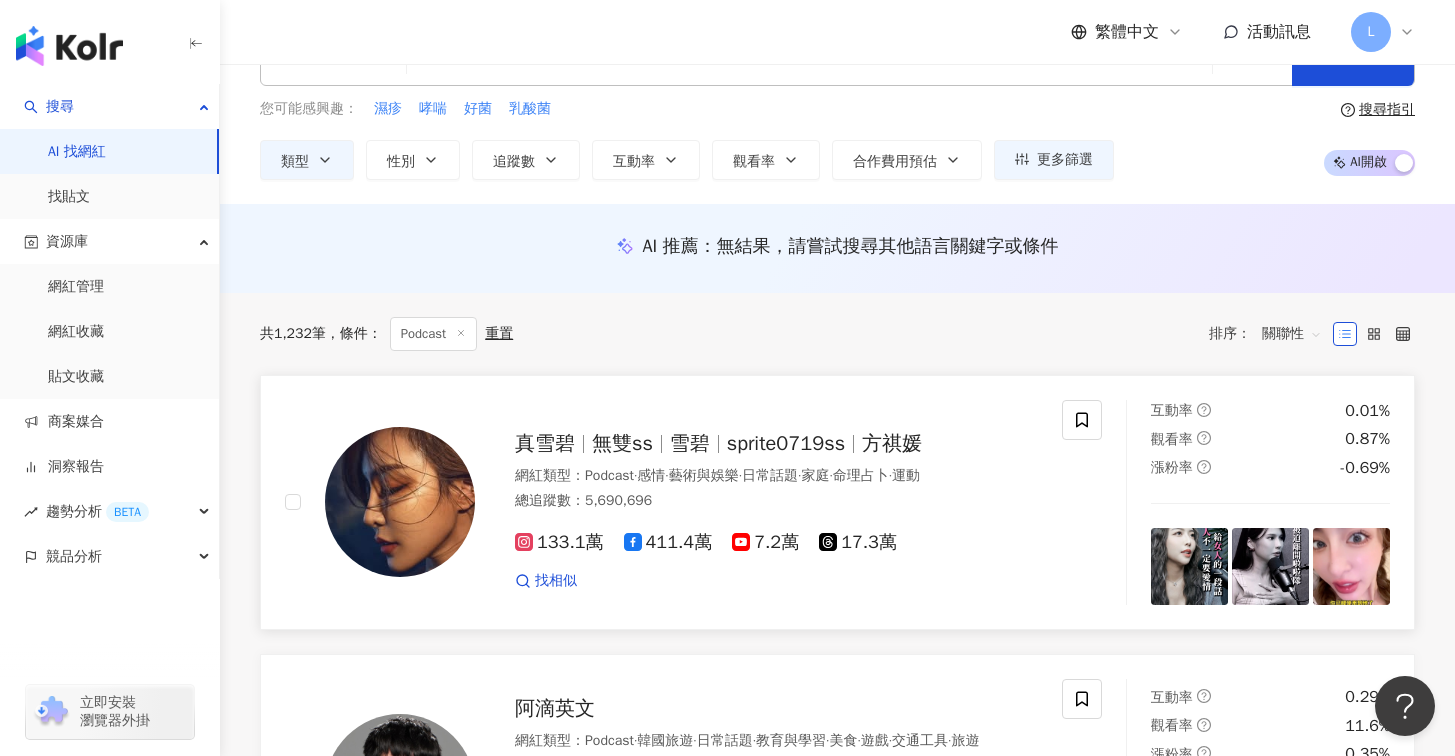 click on "無雙ss" at bounding box center (622, 443) 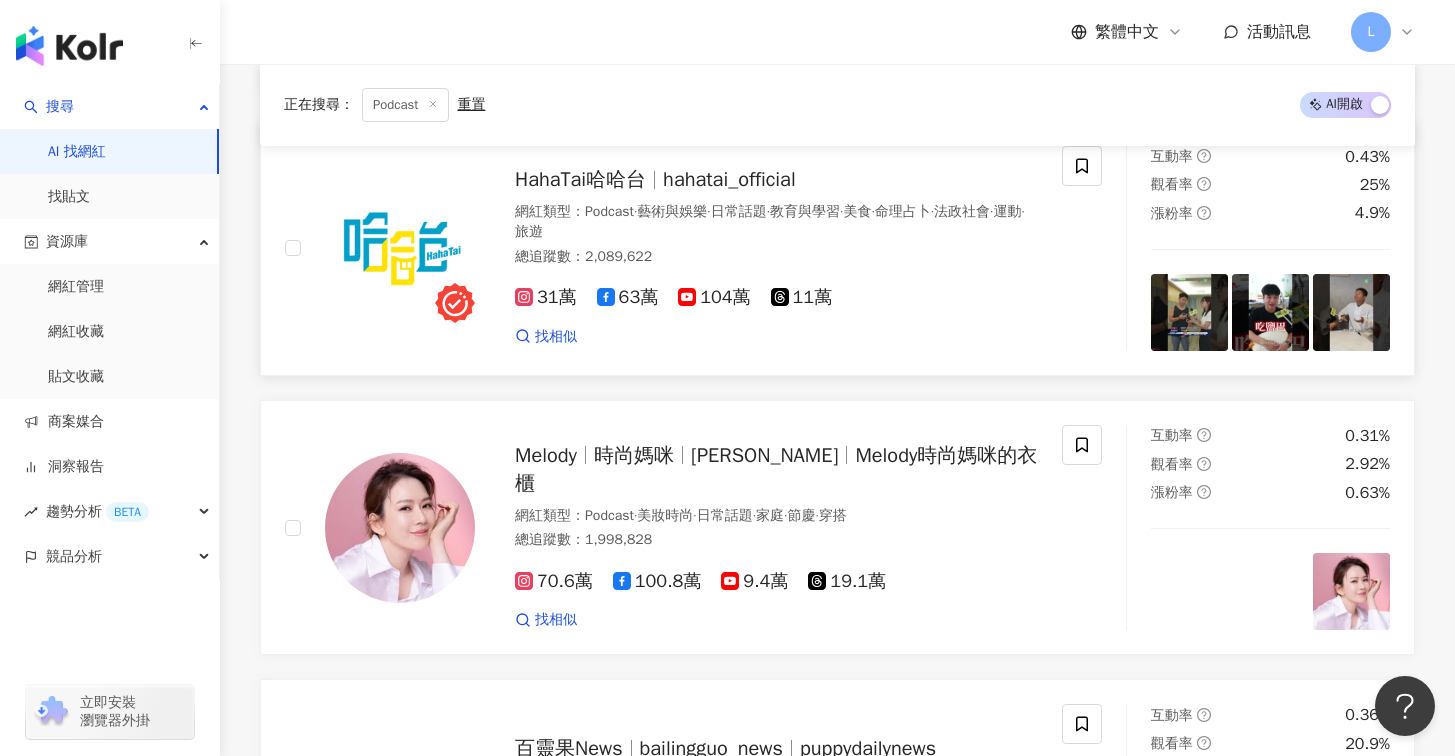scroll, scrollTop: 3164, scrollLeft: 0, axis: vertical 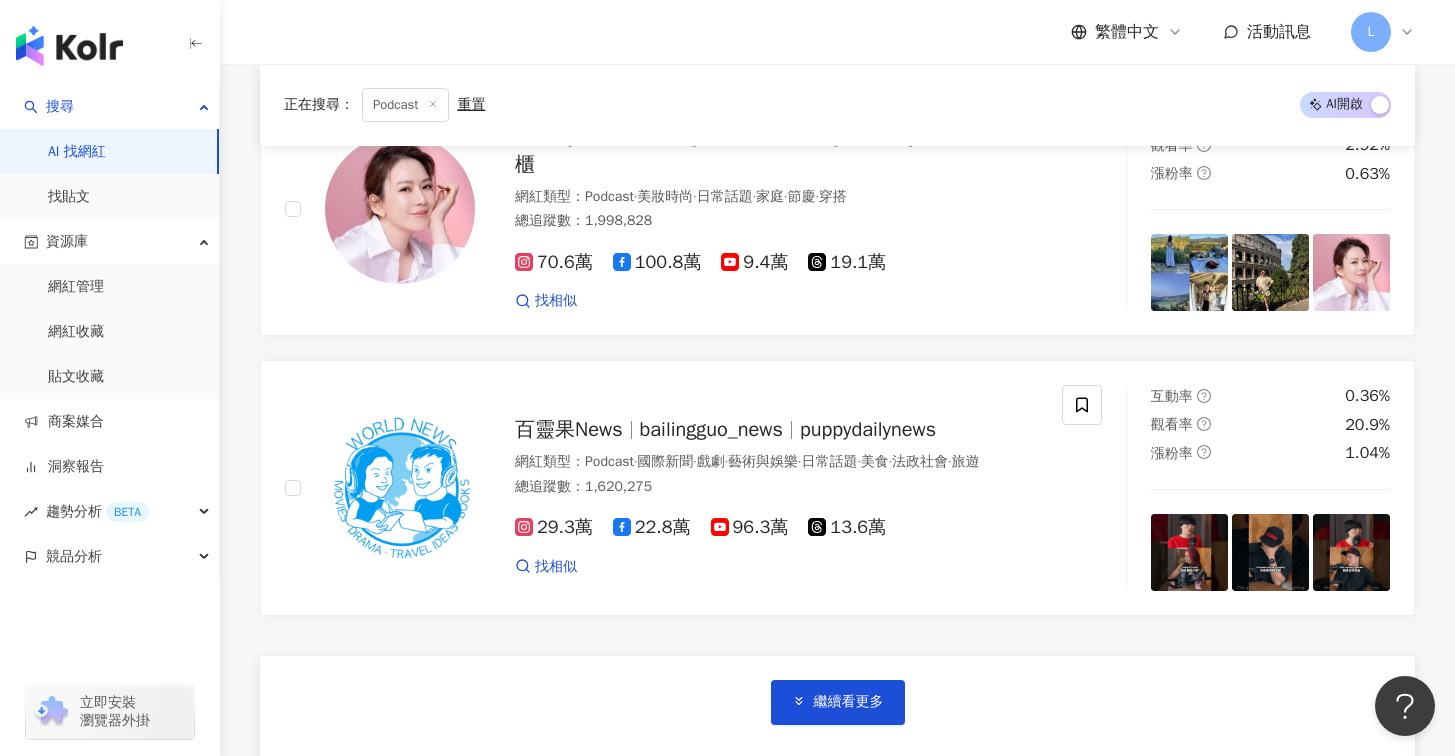 click on "AI 找網紅" at bounding box center [77, 152] 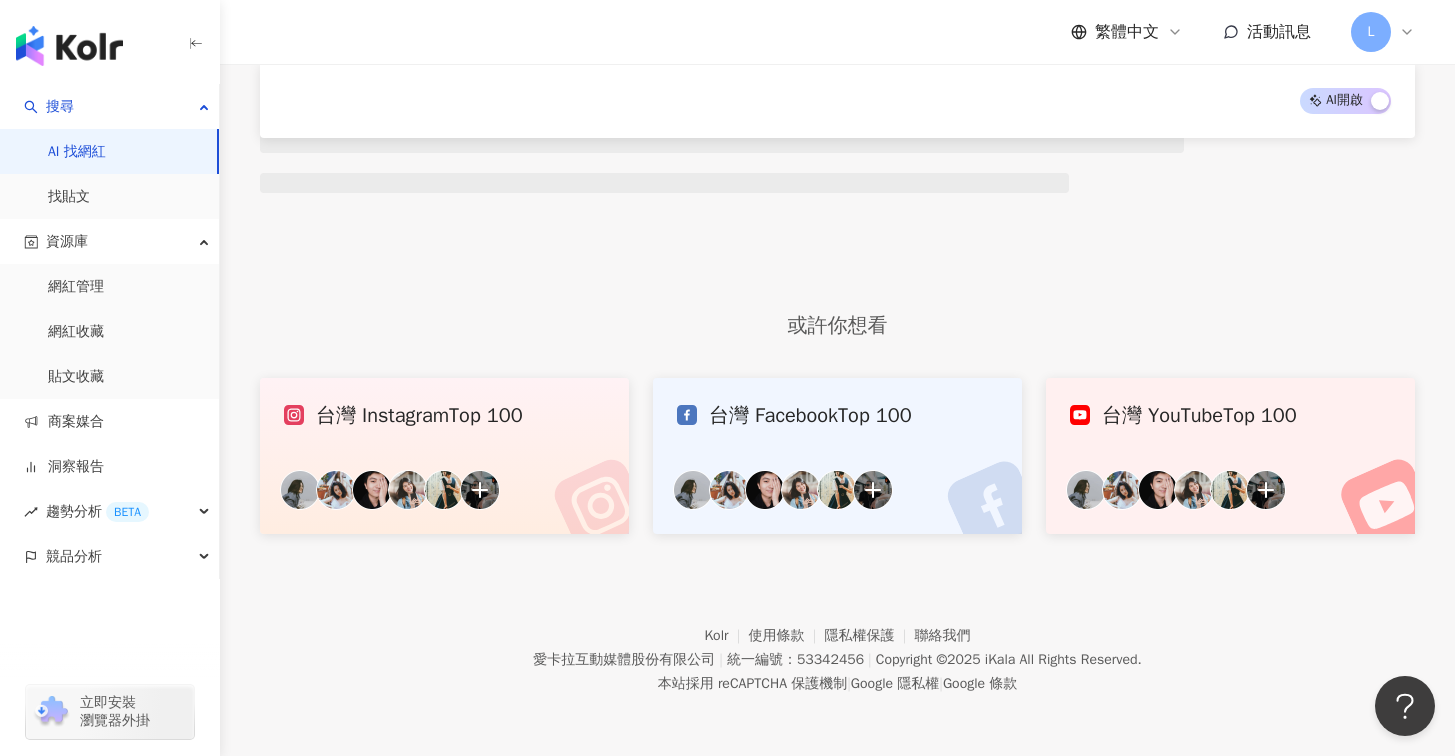 scroll, scrollTop: 0, scrollLeft: 0, axis: both 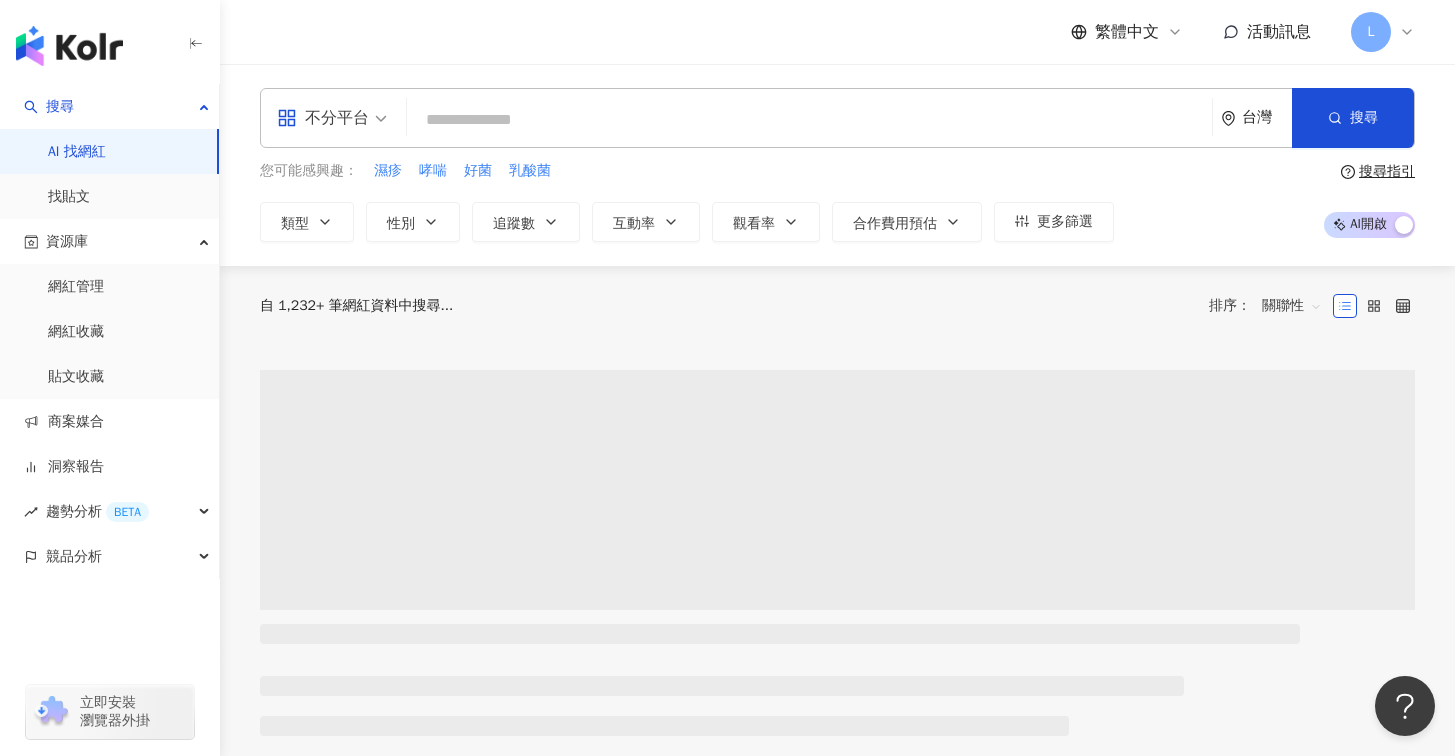 click at bounding box center (809, 120) 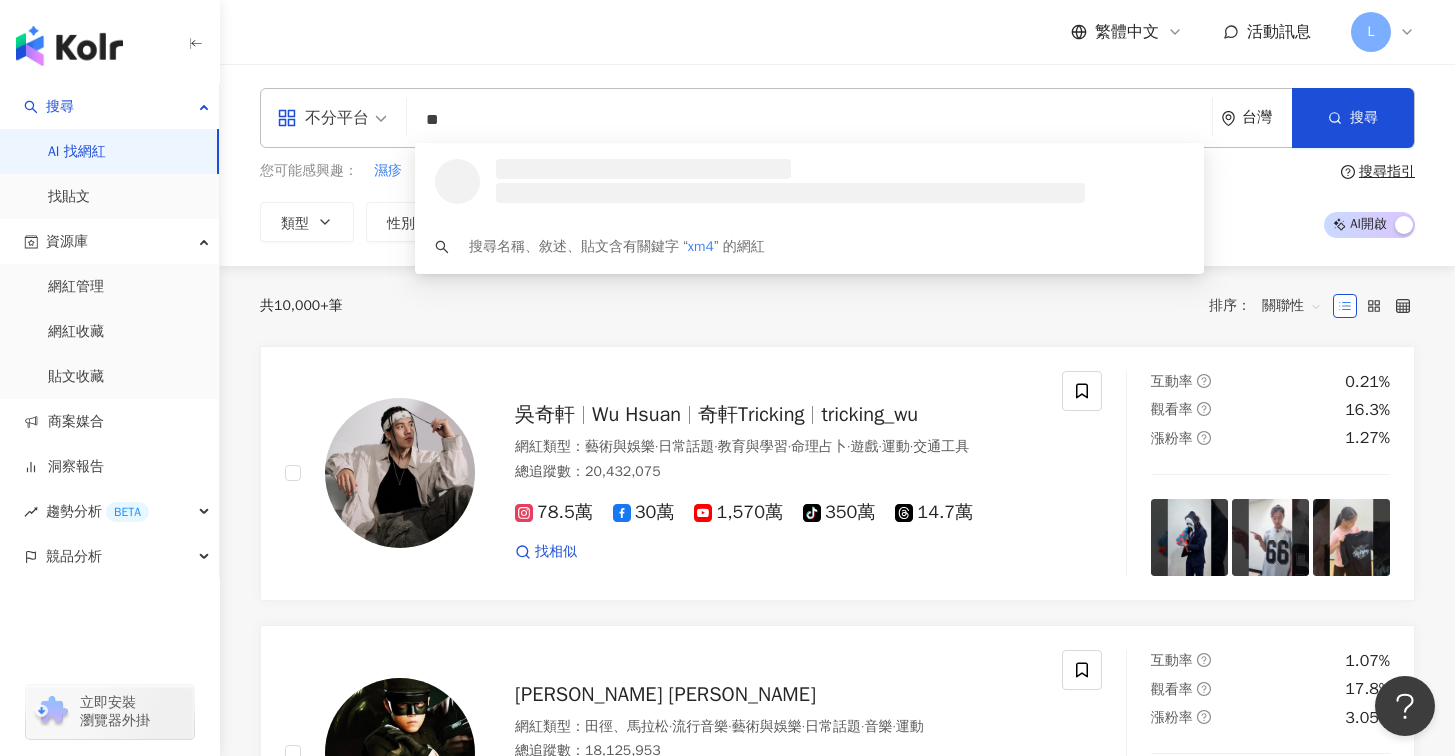 type on "*" 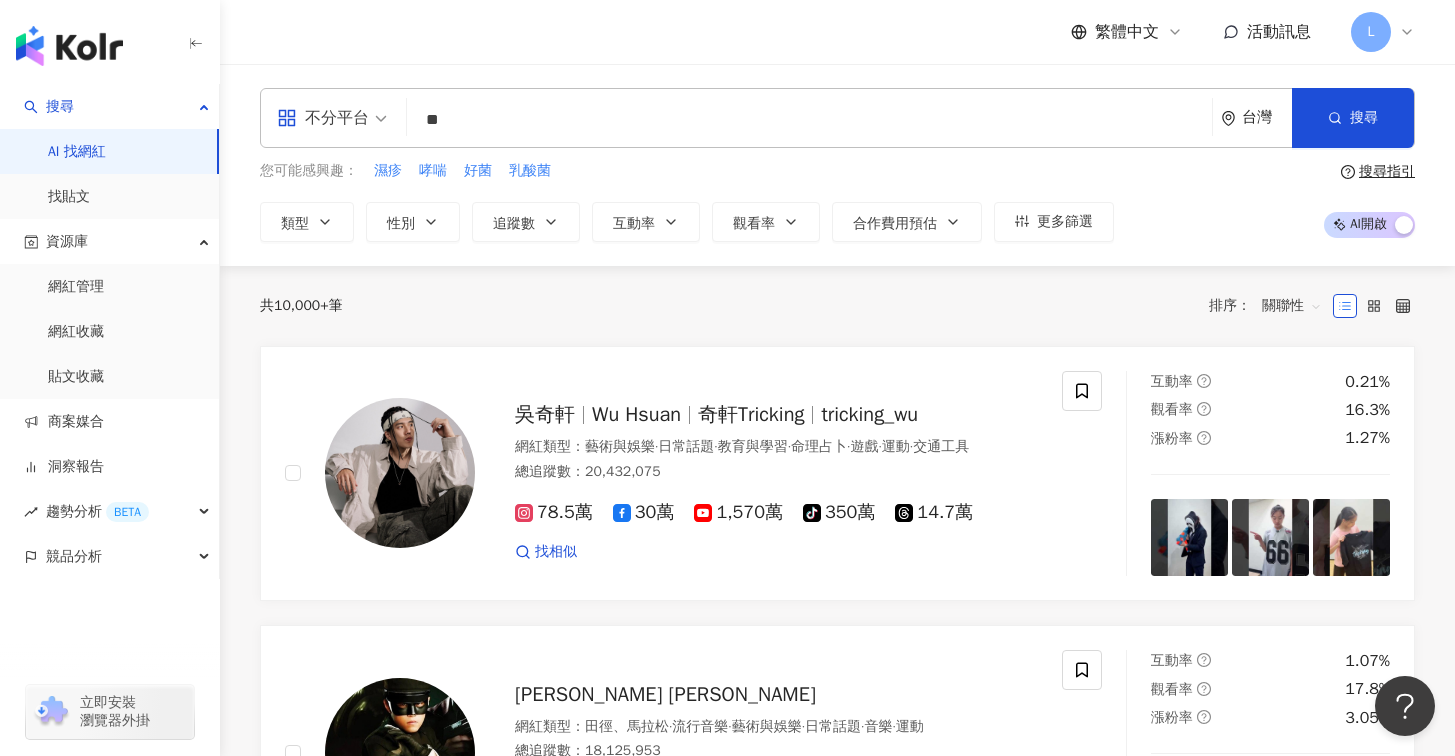 type on "**" 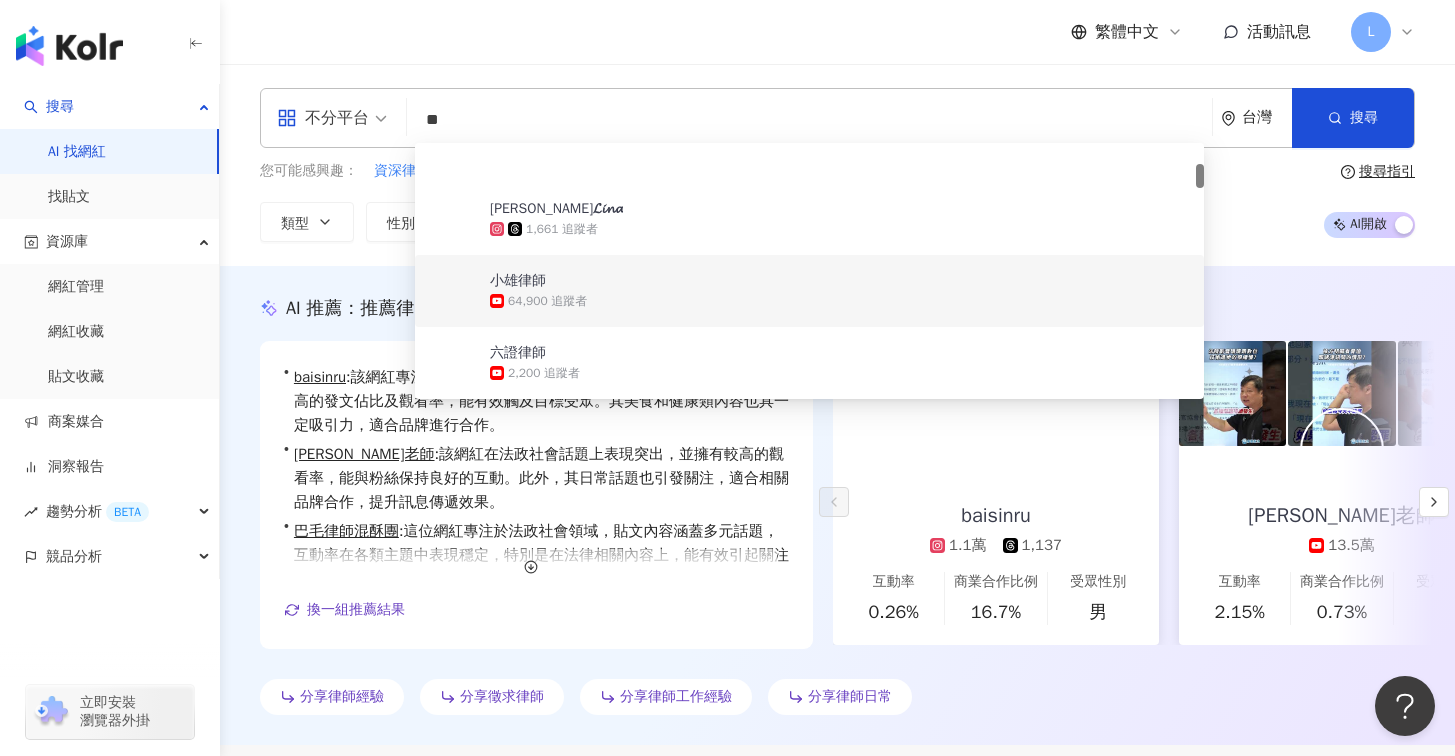scroll, scrollTop: 343, scrollLeft: 0, axis: vertical 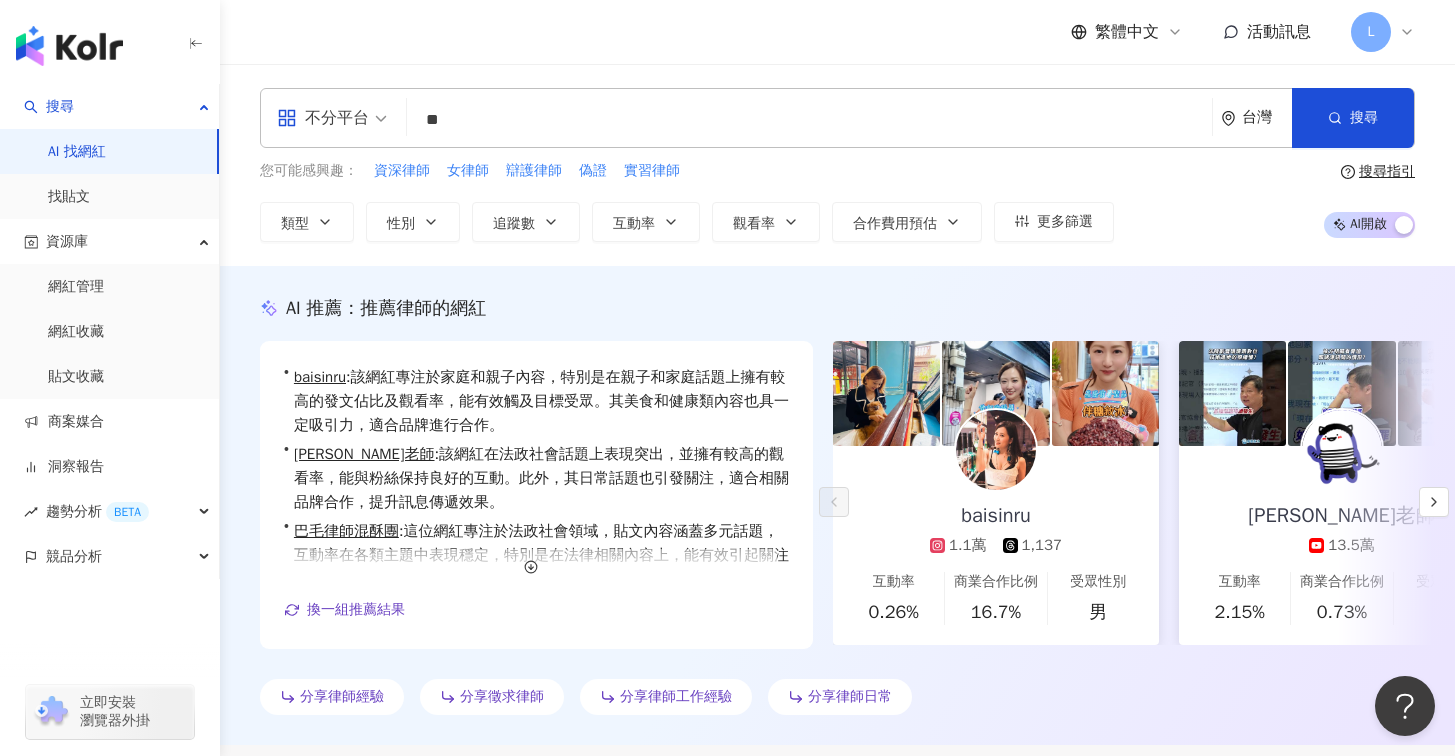 click on "繁體中文 活動訊息 L" at bounding box center (837, 32) 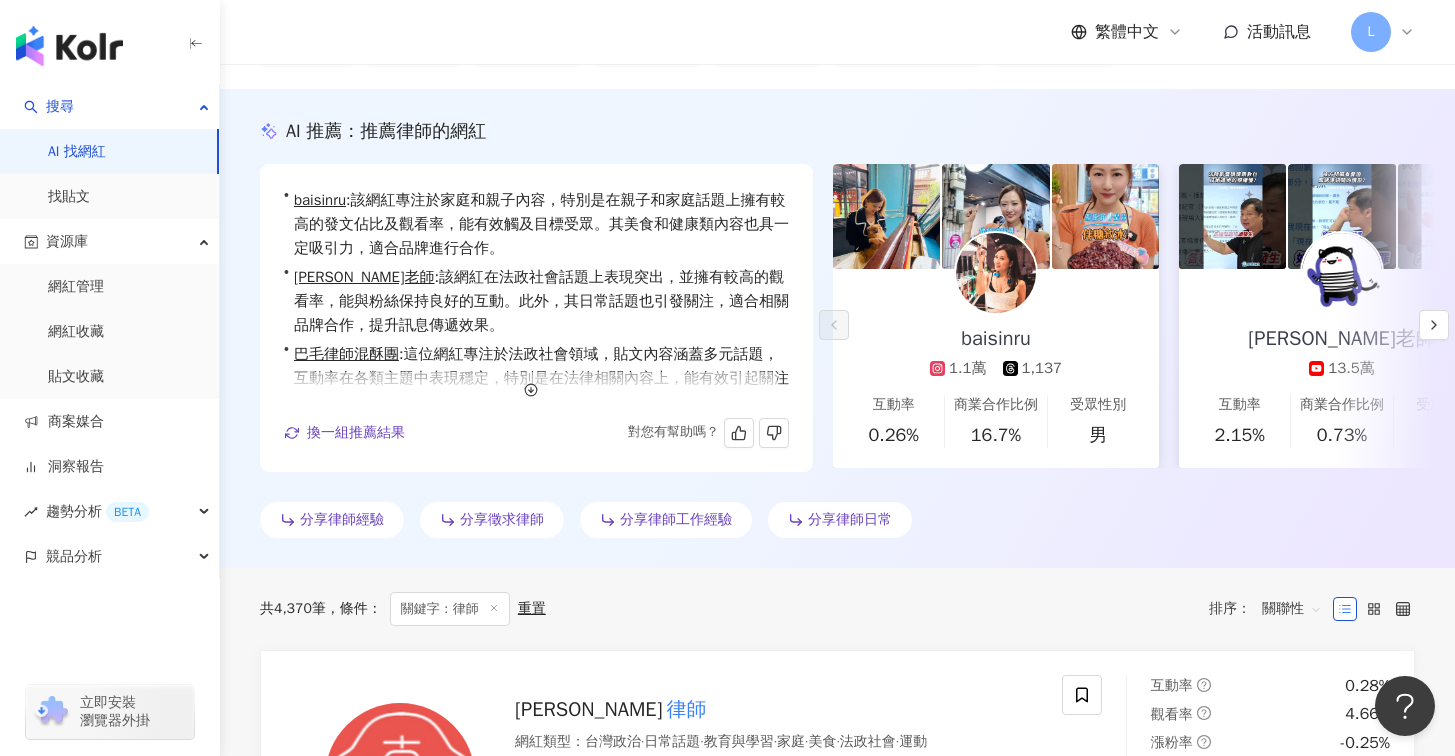 scroll, scrollTop: 614, scrollLeft: 0, axis: vertical 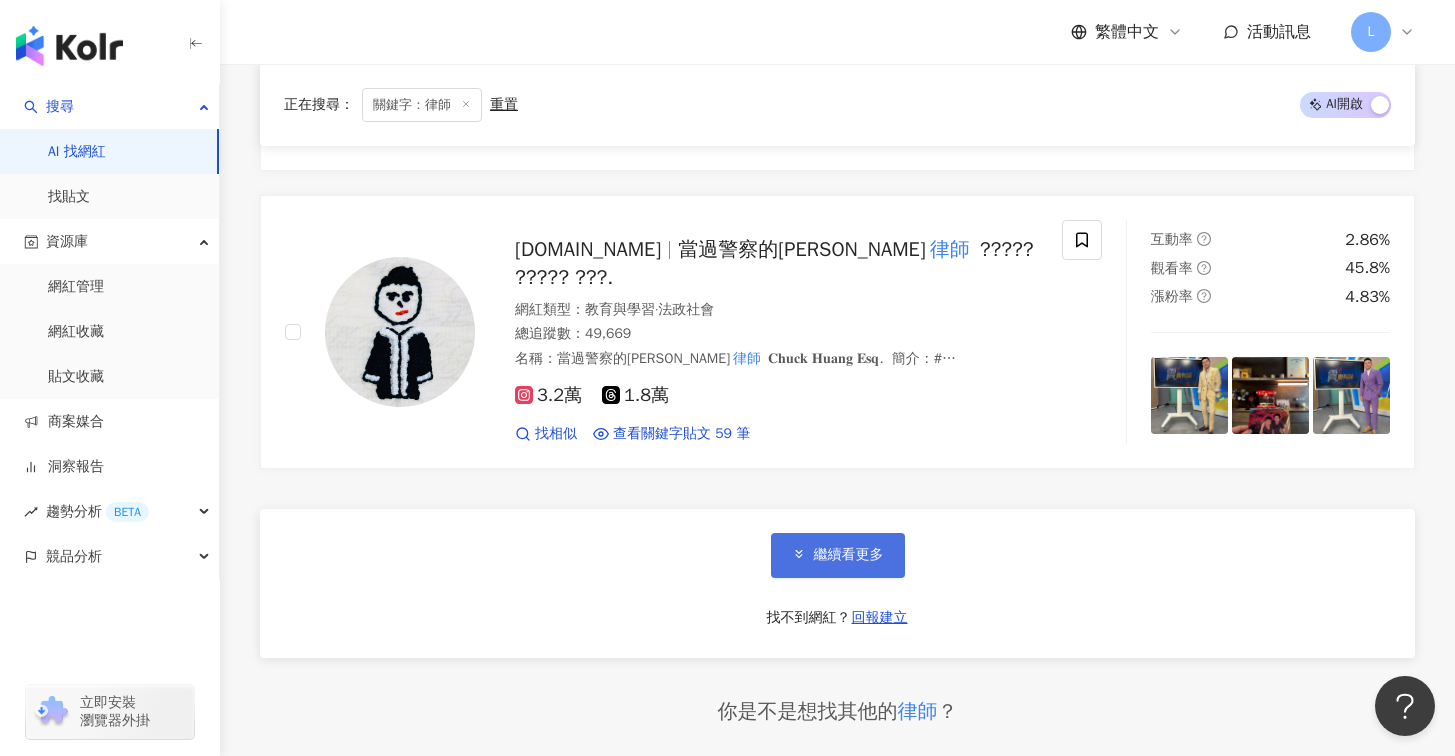 click on "繼續看更多" at bounding box center [849, 555] 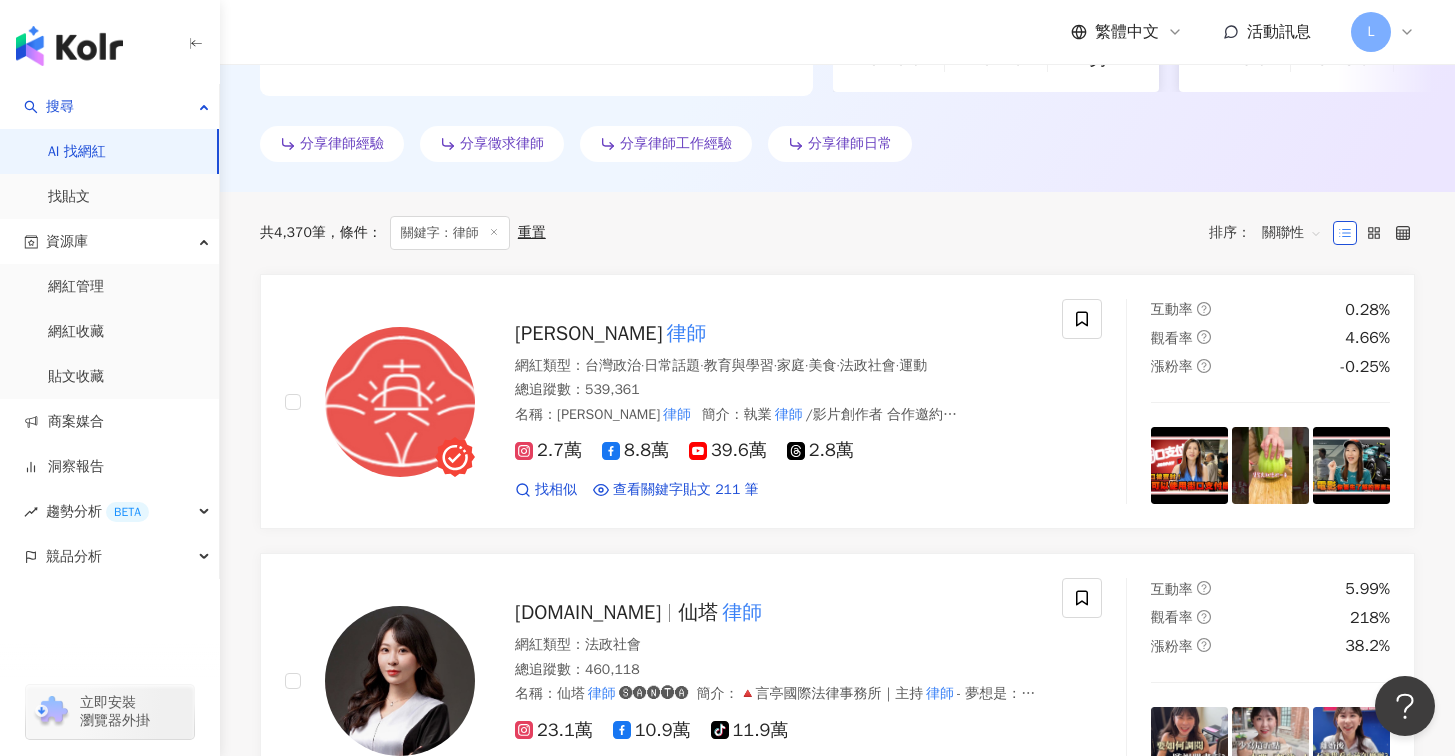 scroll, scrollTop: 554, scrollLeft: 0, axis: vertical 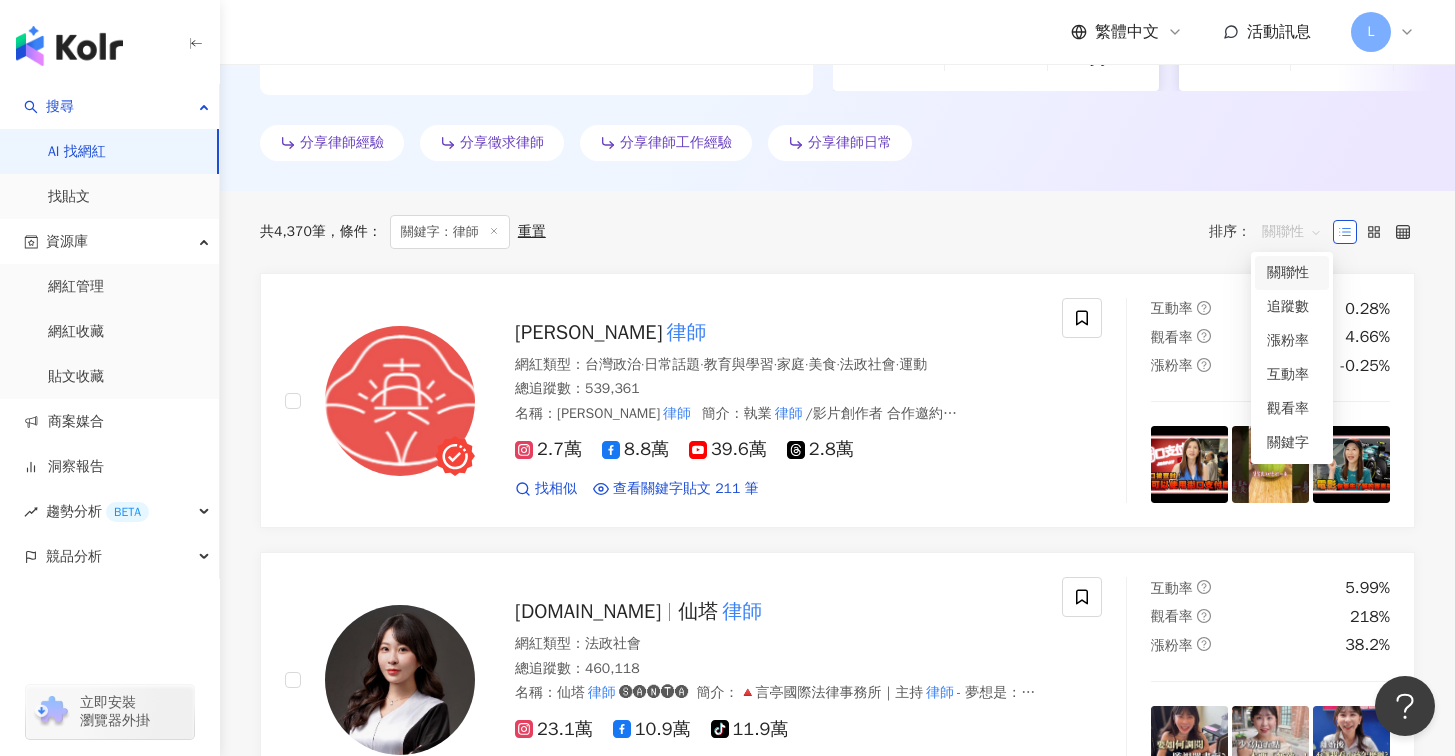 click on "關聯性" at bounding box center (1292, 232) 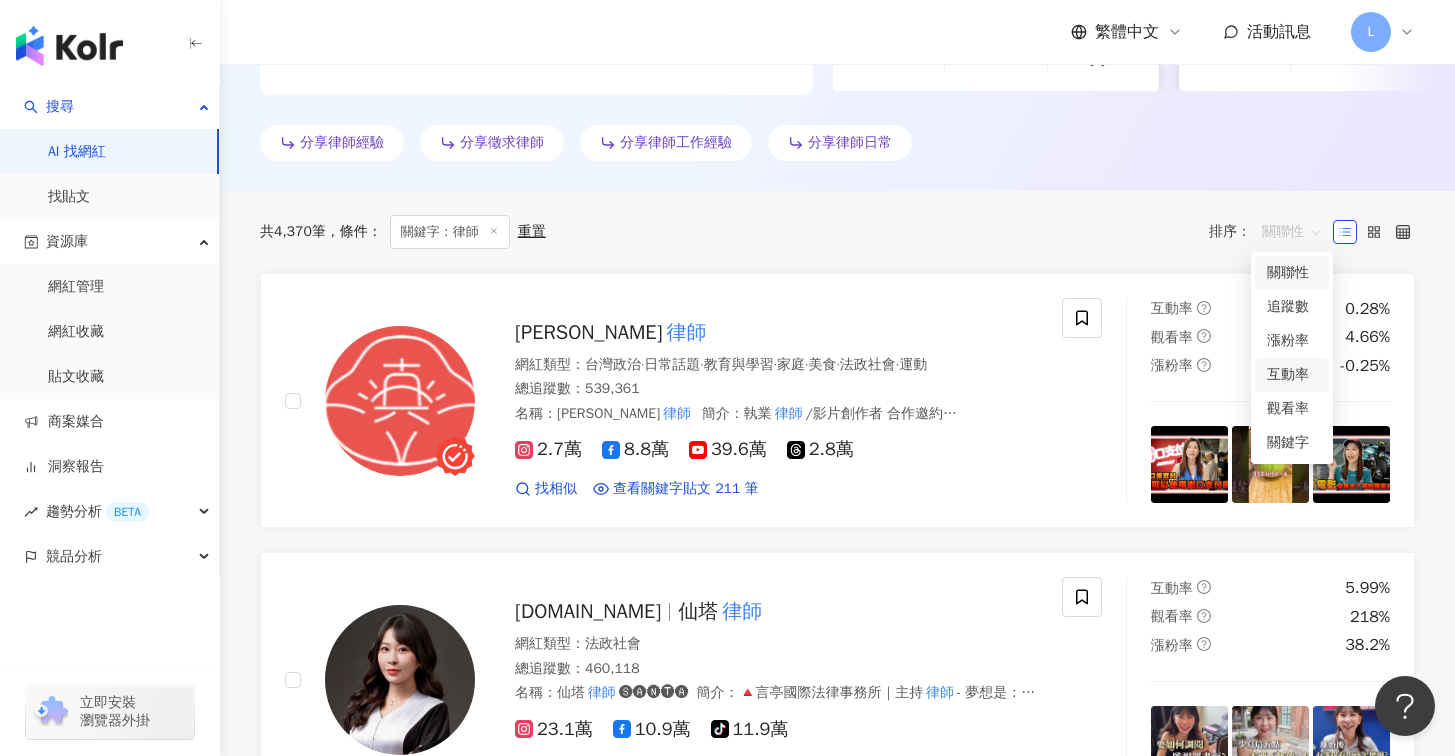 click on "互動率" at bounding box center [1292, 375] 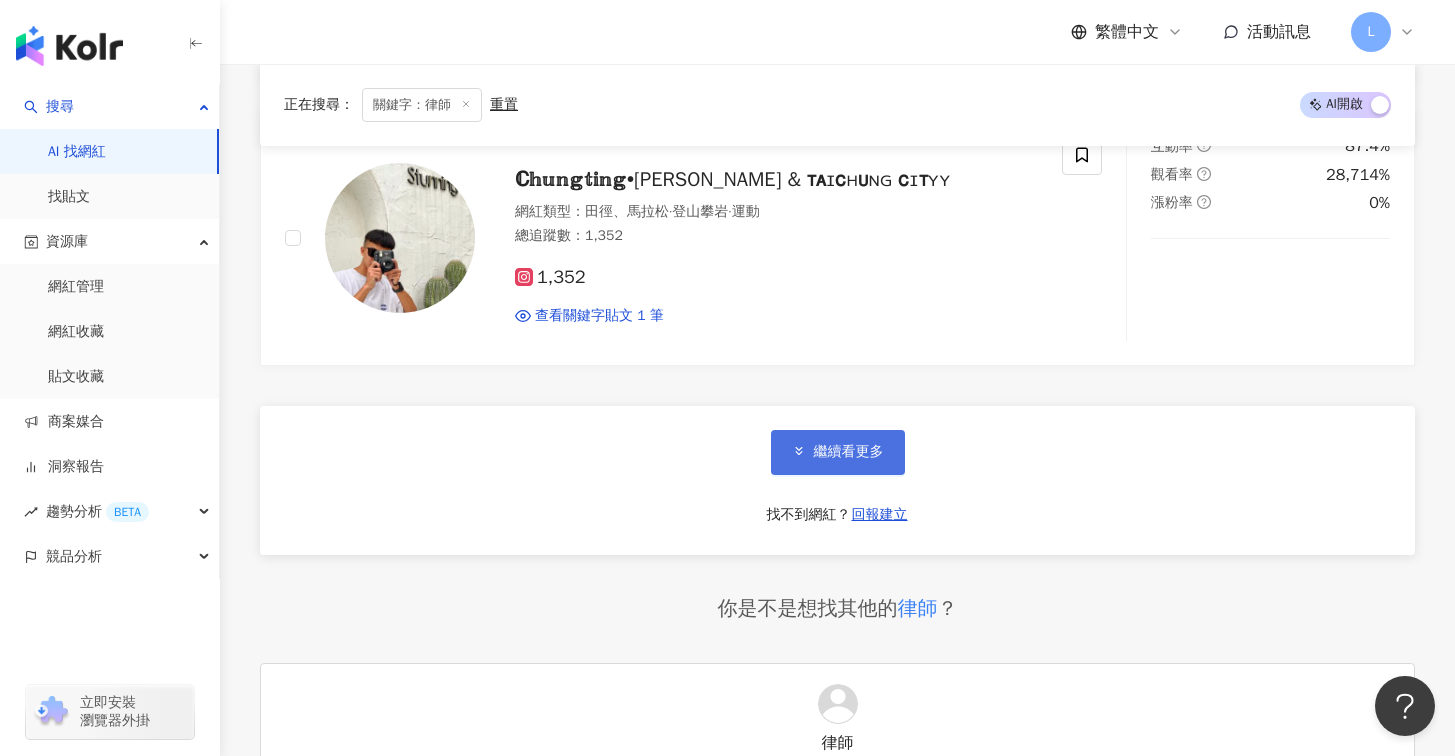 scroll, scrollTop: 3796, scrollLeft: 0, axis: vertical 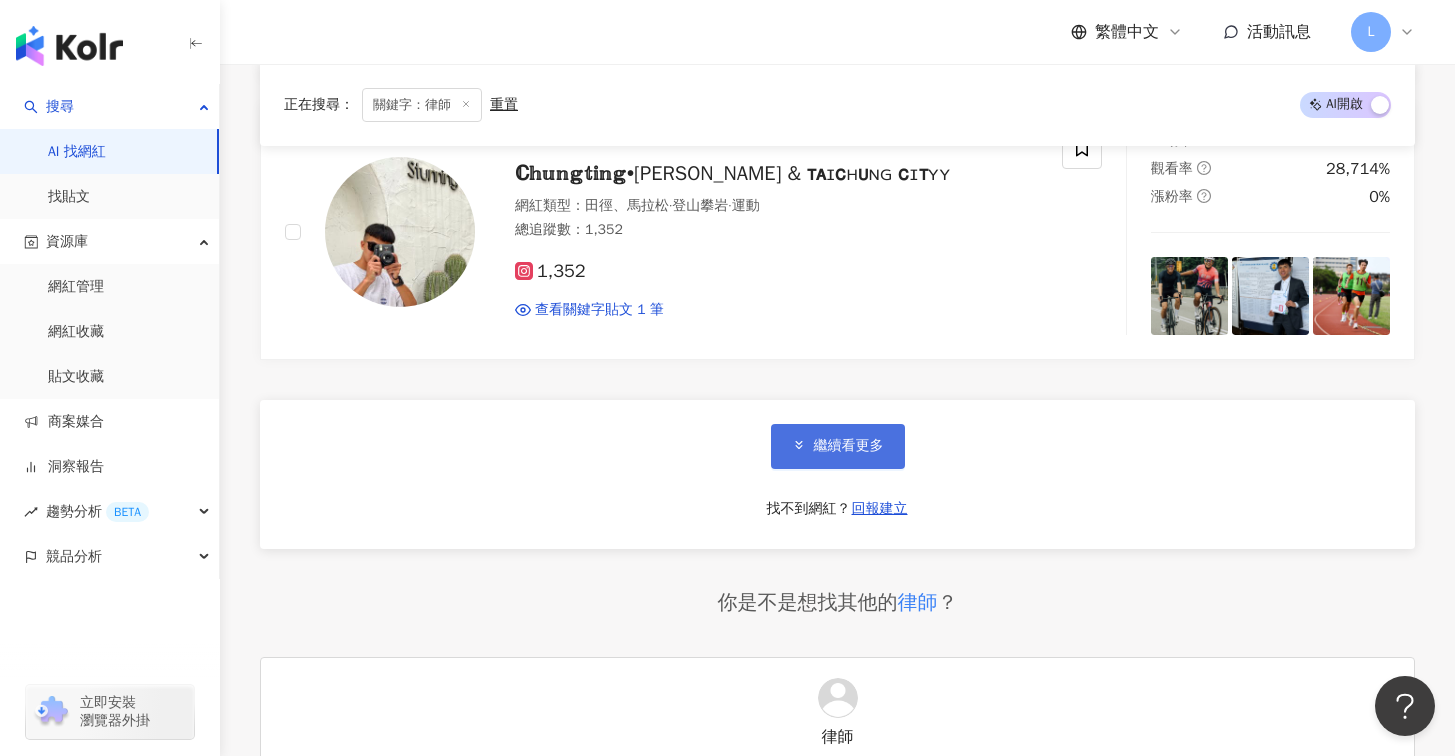 click on "繼續看更多" at bounding box center [838, 446] 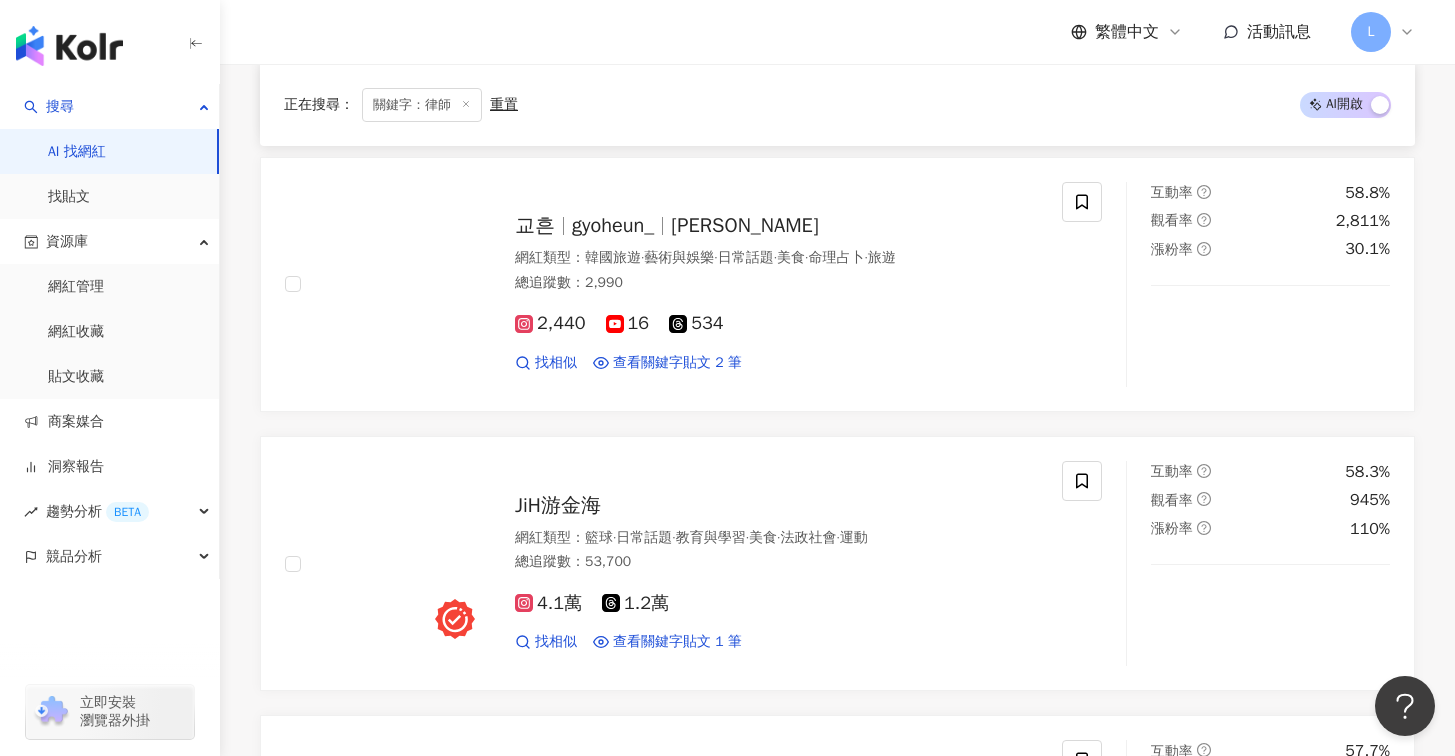 scroll, scrollTop: 5421, scrollLeft: 0, axis: vertical 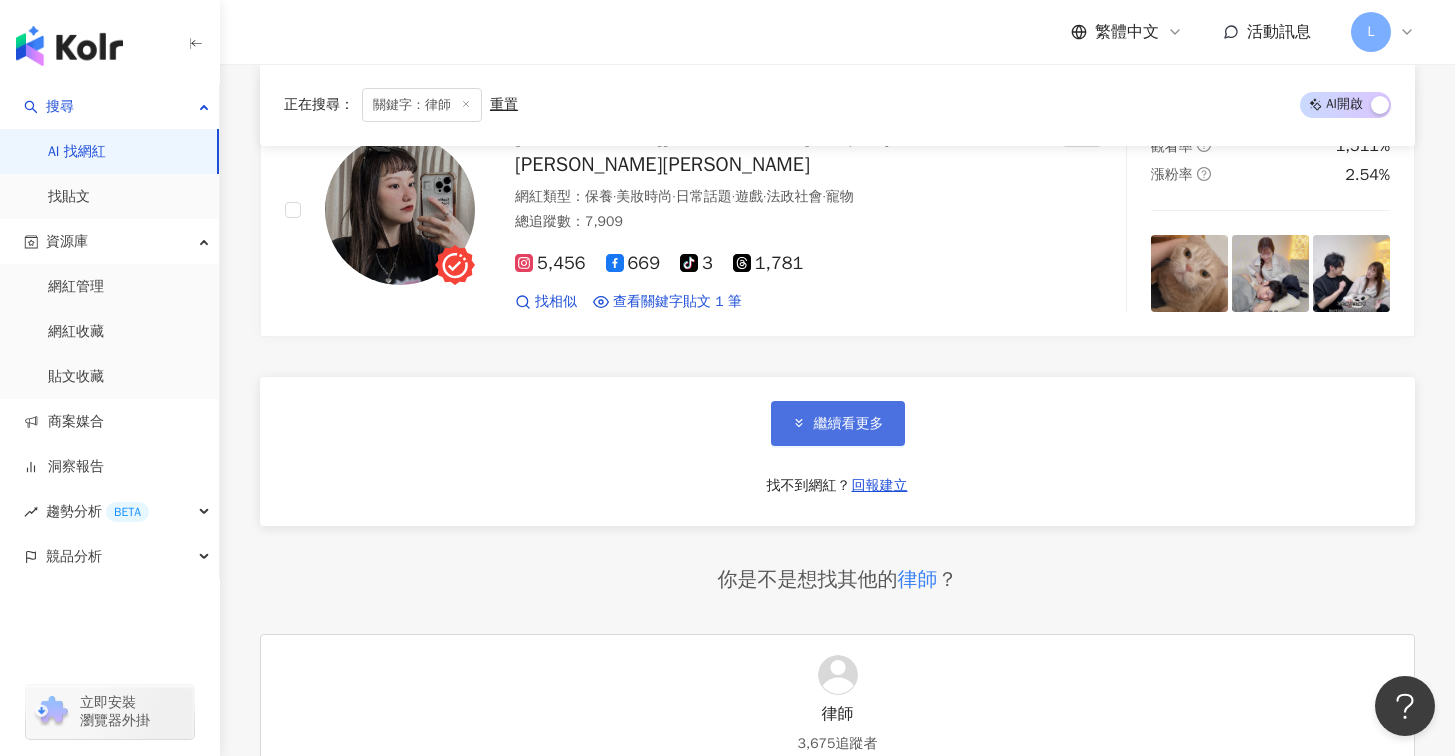 click on "繼續看更多" at bounding box center (849, 424) 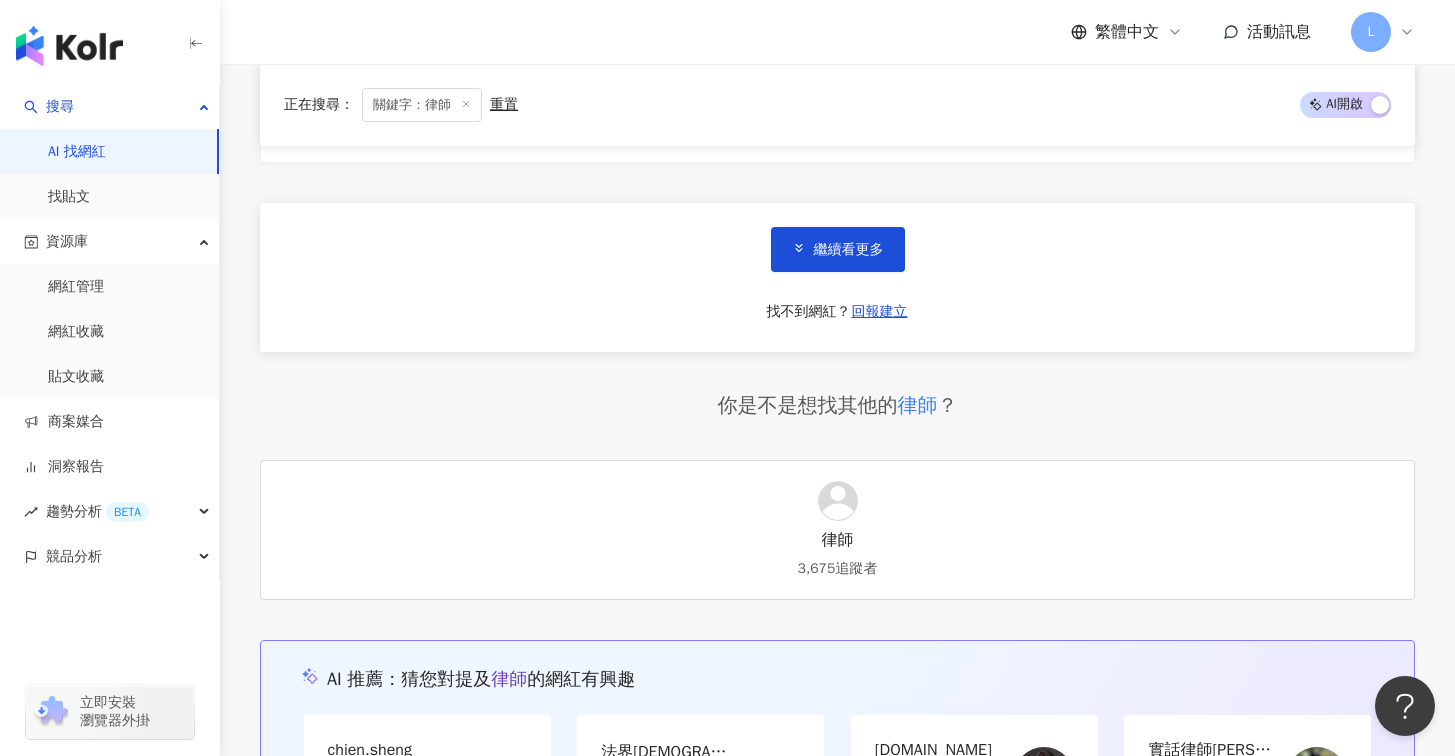 scroll, scrollTop: 10687, scrollLeft: 0, axis: vertical 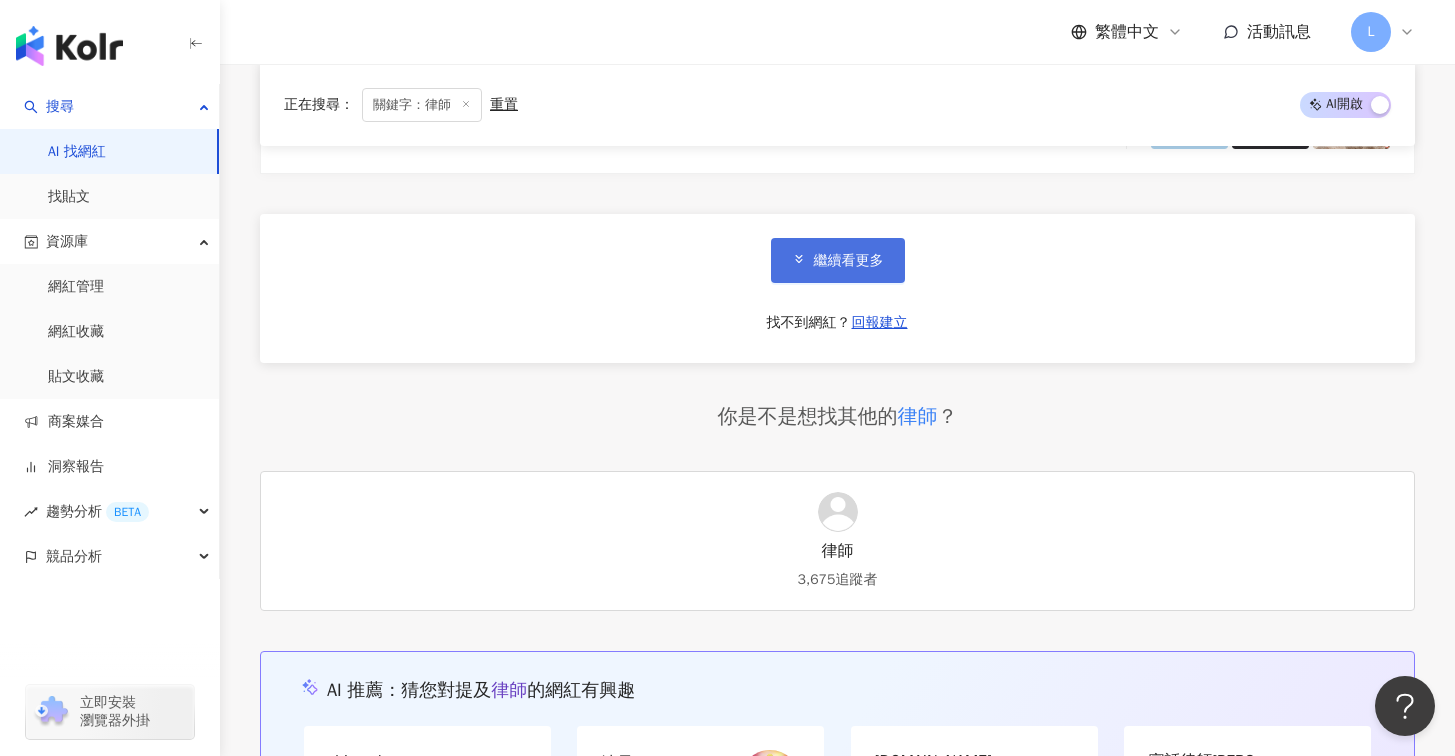 click on "繼續看更多" at bounding box center (838, 260) 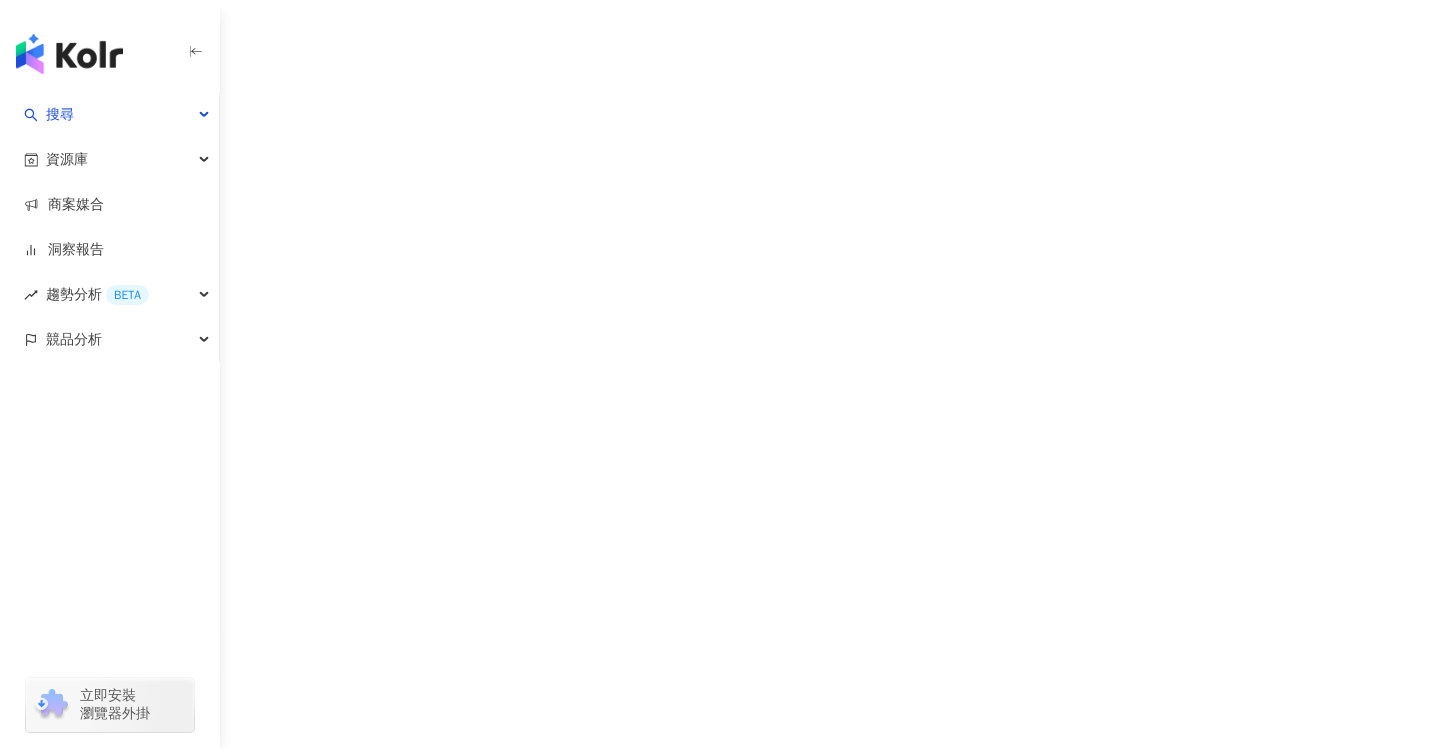 scroll, scrollTop: 0, scrollLeft: 0, axis: both 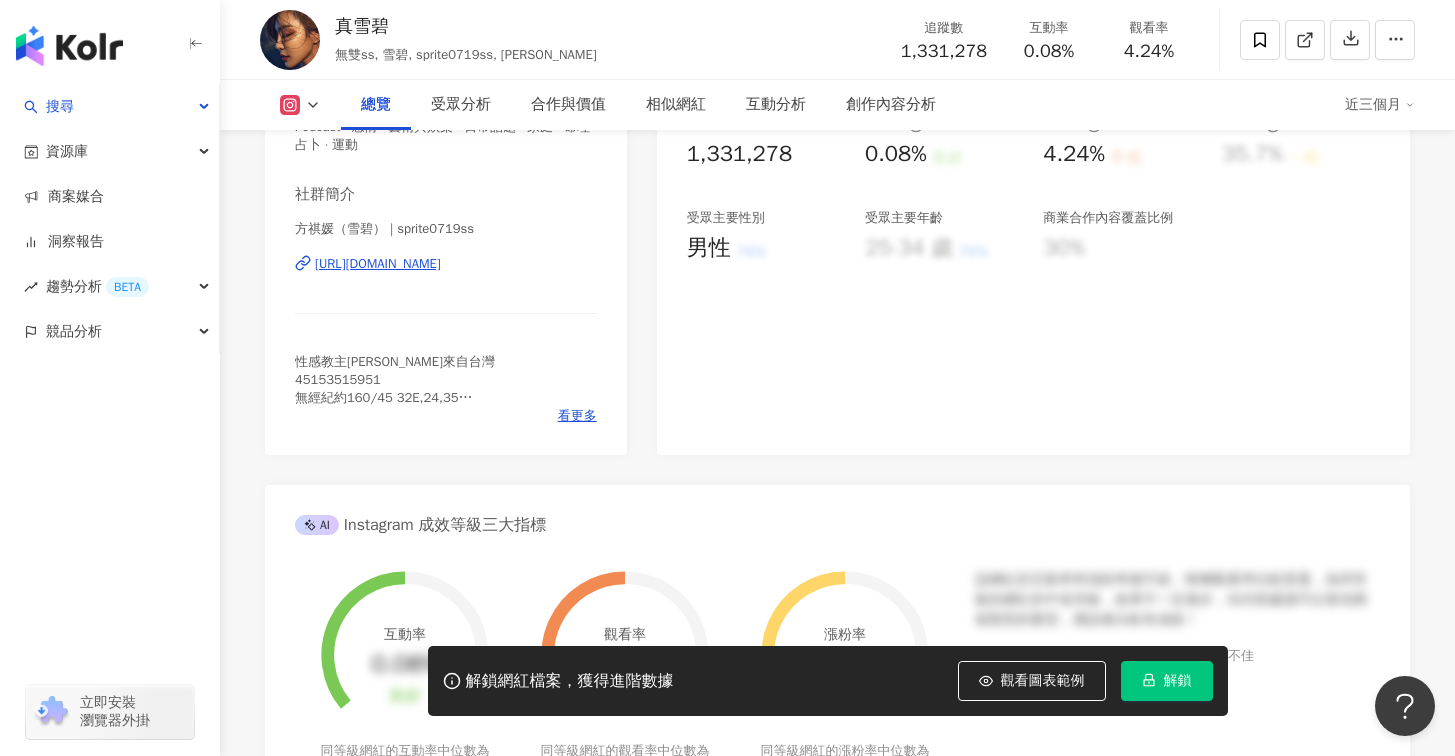 click on "https://www.instagram.com/sprite0719ss/" at bounding box center (378, 264) 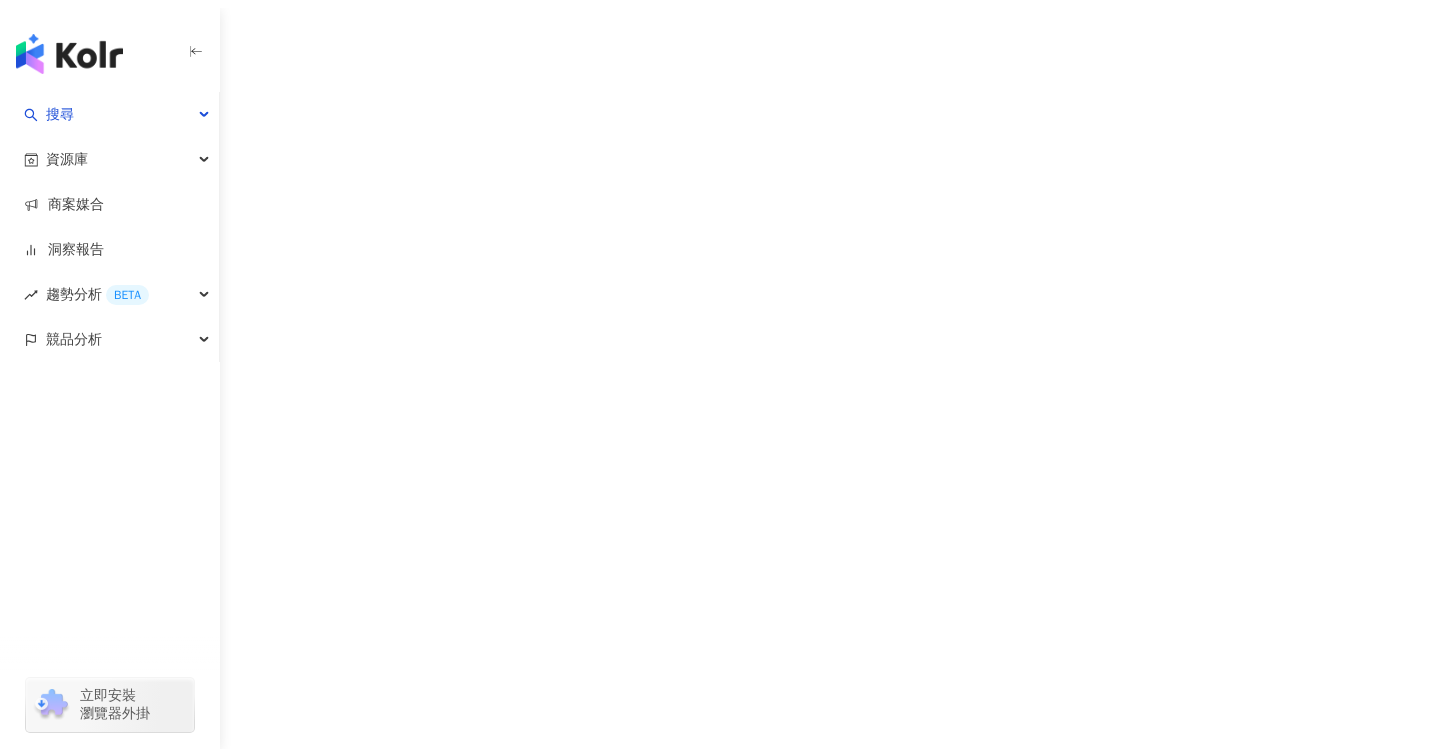 scroll, scrollTop: 0, scrollLeft: 0, axis: both 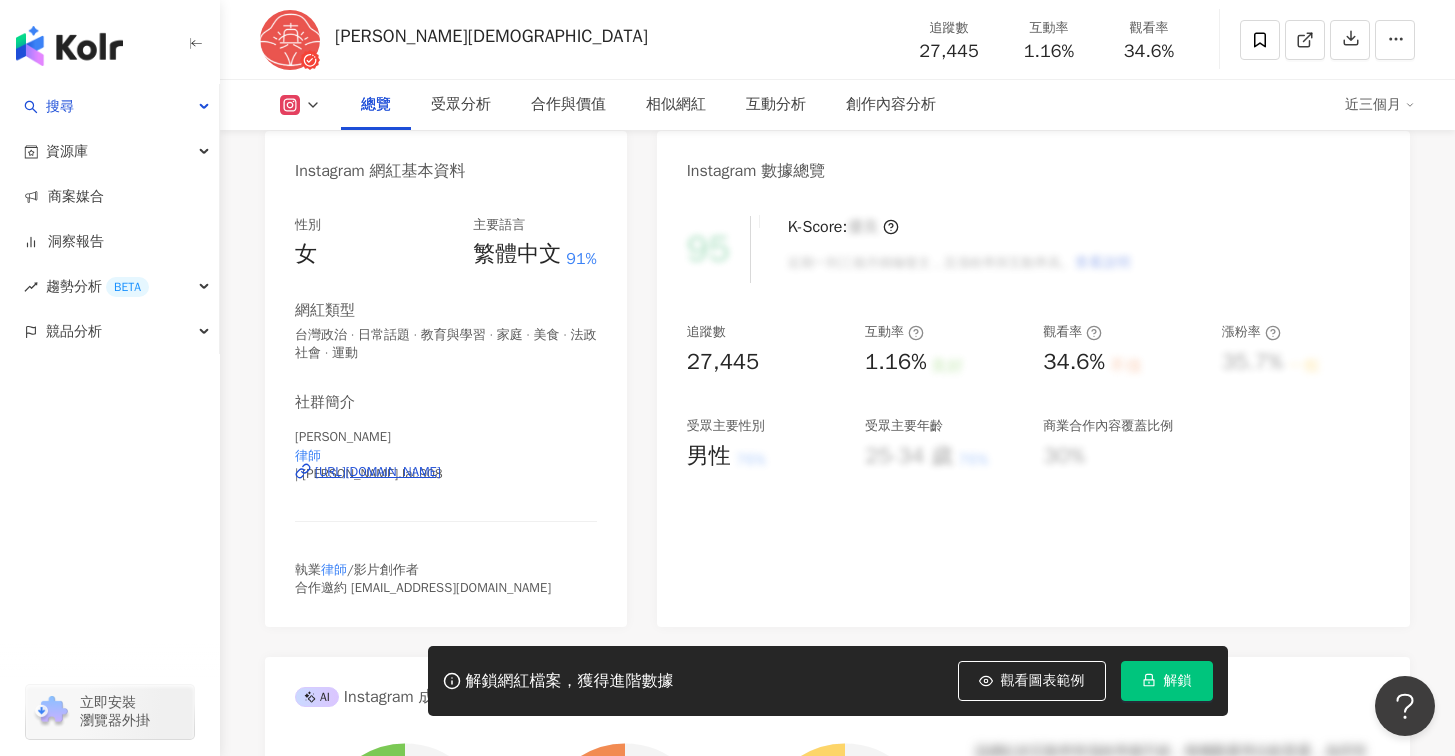 click on "[URL][DOMAIN_NAME]" at bounding box center [378, 472] 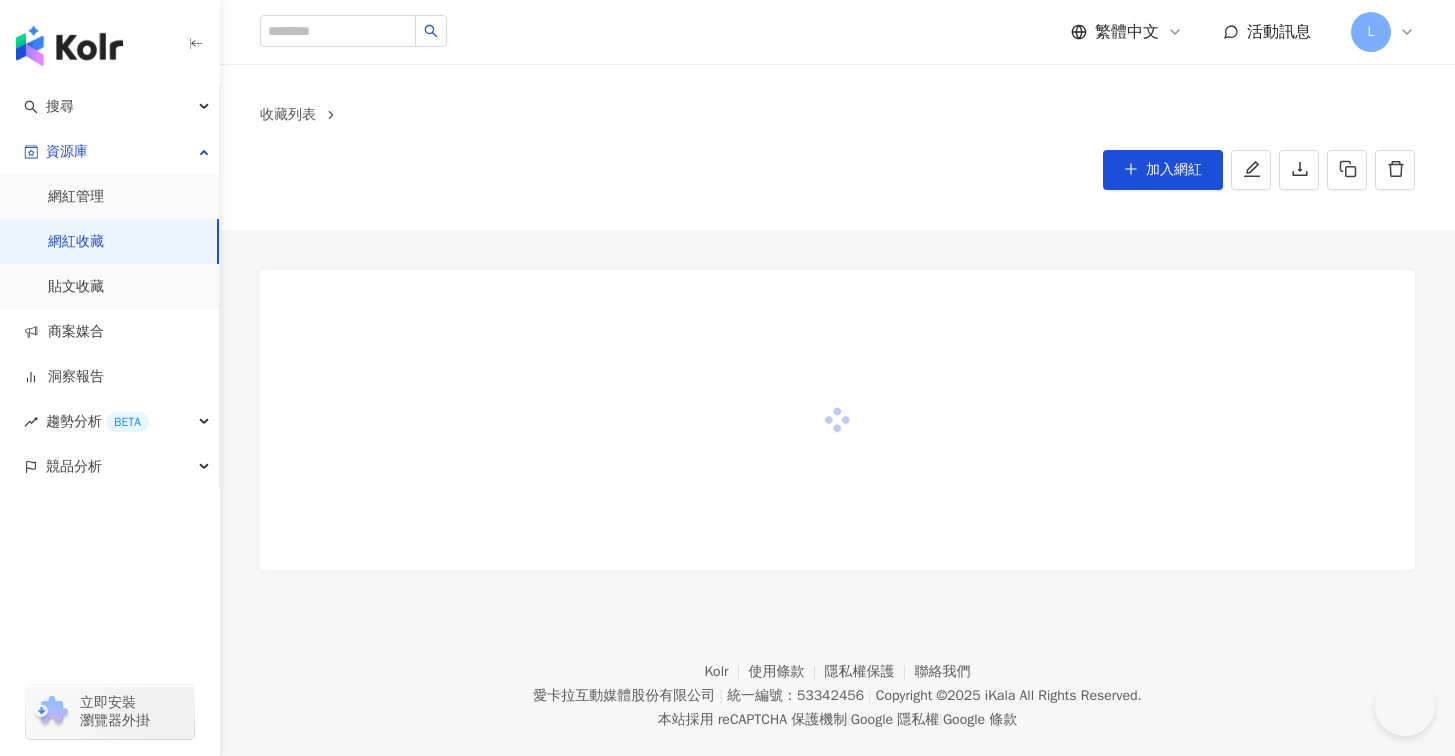 scroll, scrollTop: 0, scrollLeft: 0, axis: both 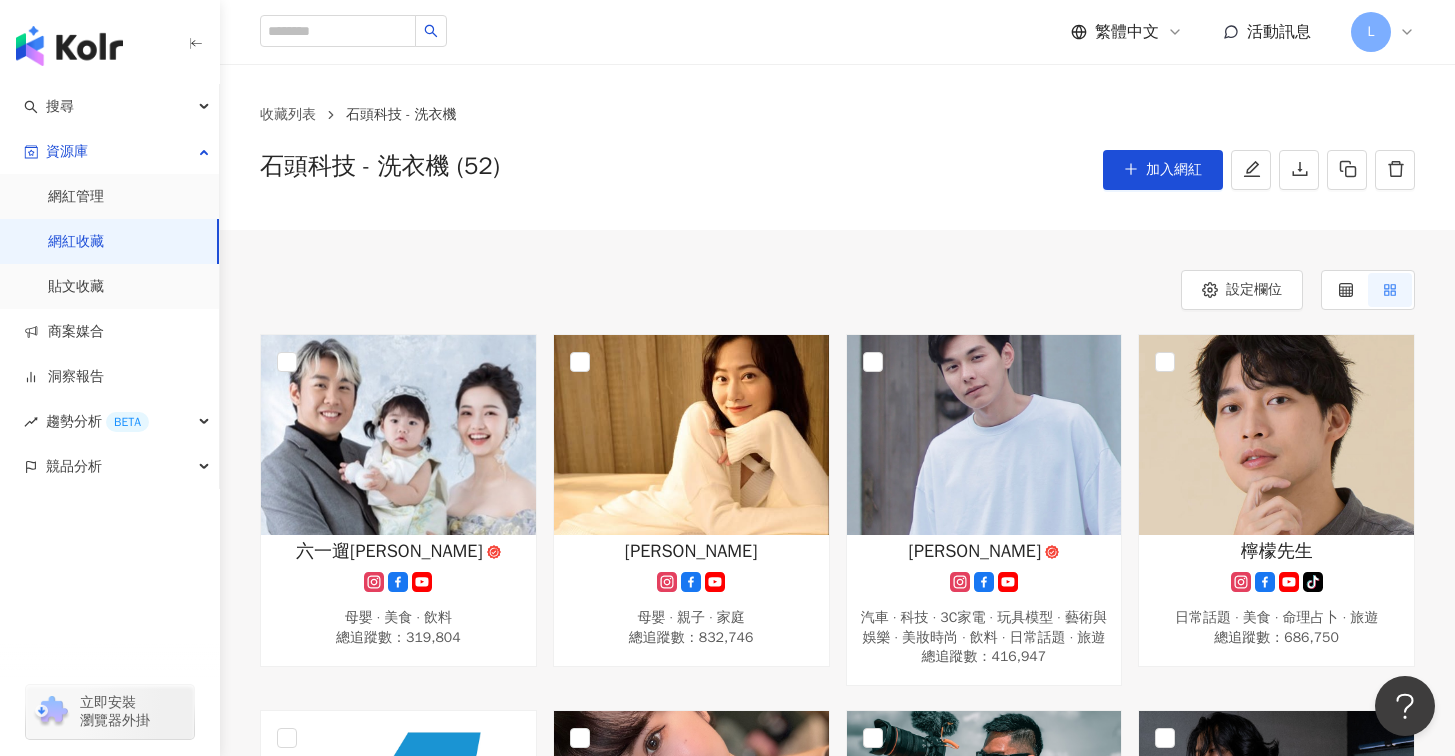click on "網紅收藏" at bounding box center [76, 242] 